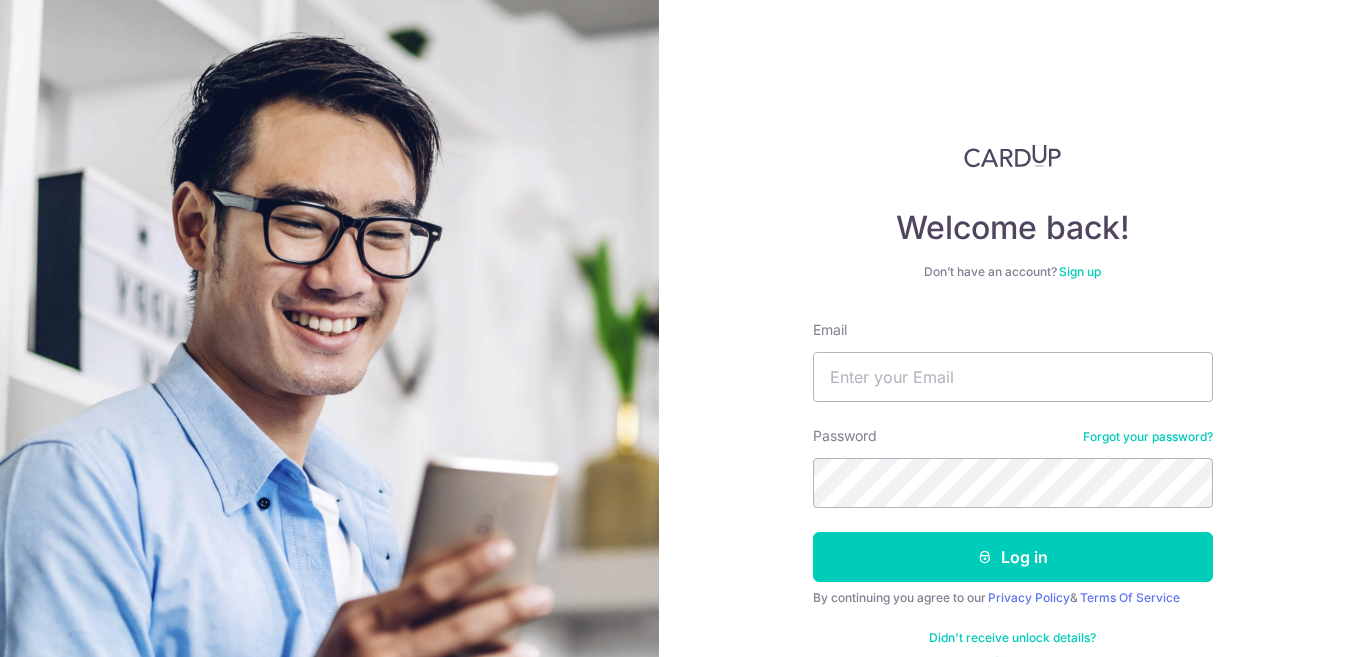 scroll, scrollTop: 0, scrollLeft: 0, axis: both 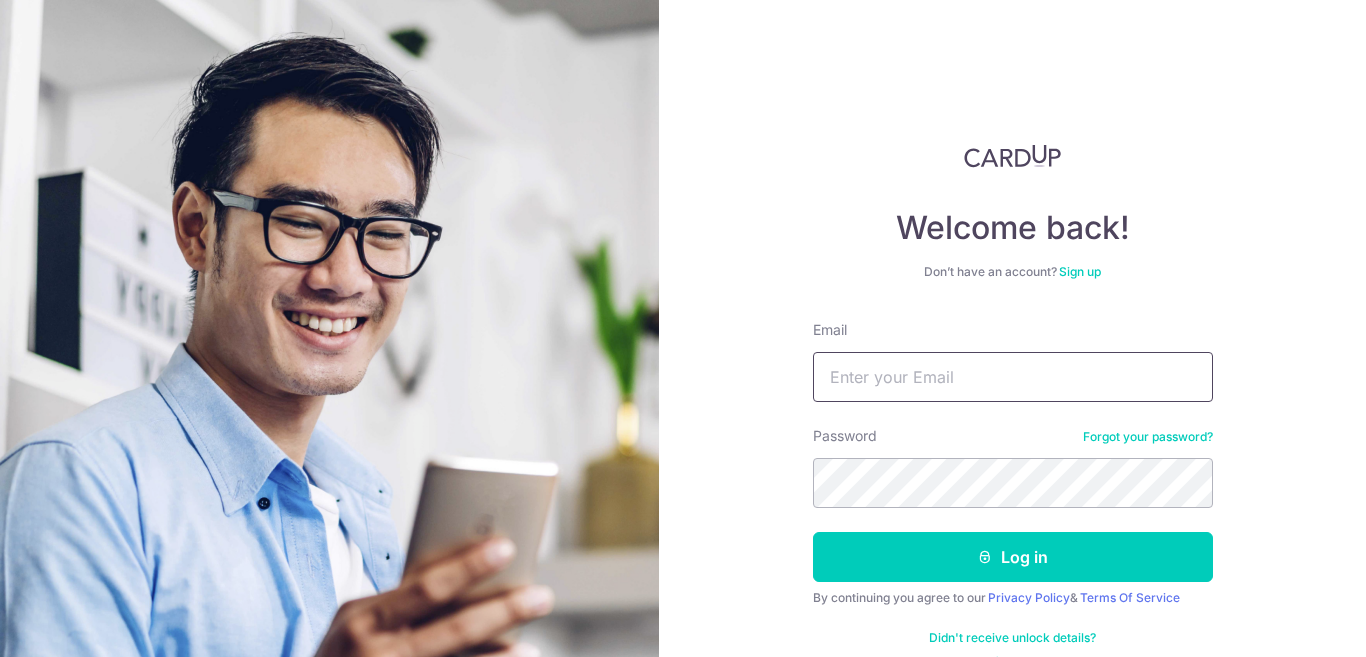 click on "Email" at bounding box center [1013, 377] 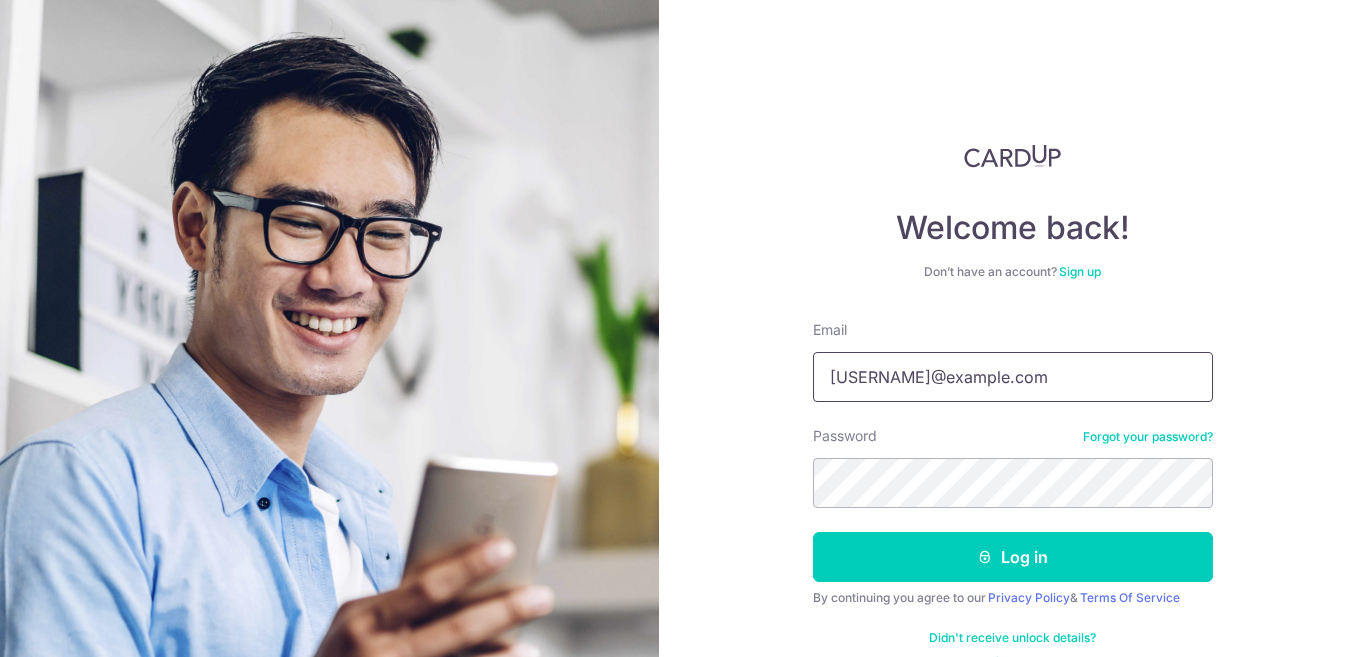 click on "elicia-lim@hotmail.com" at bounding box center [1013, 377] 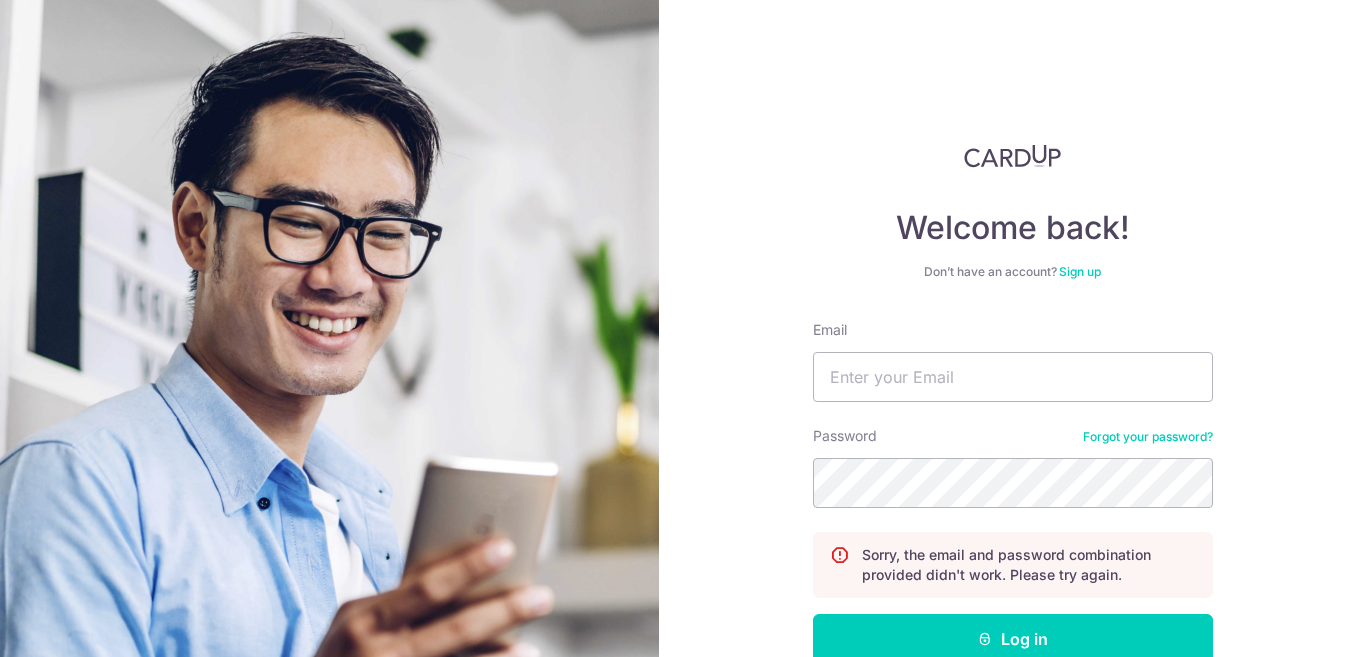 scroll, scrollTop: 0, scrollLeft: 0, axis: both 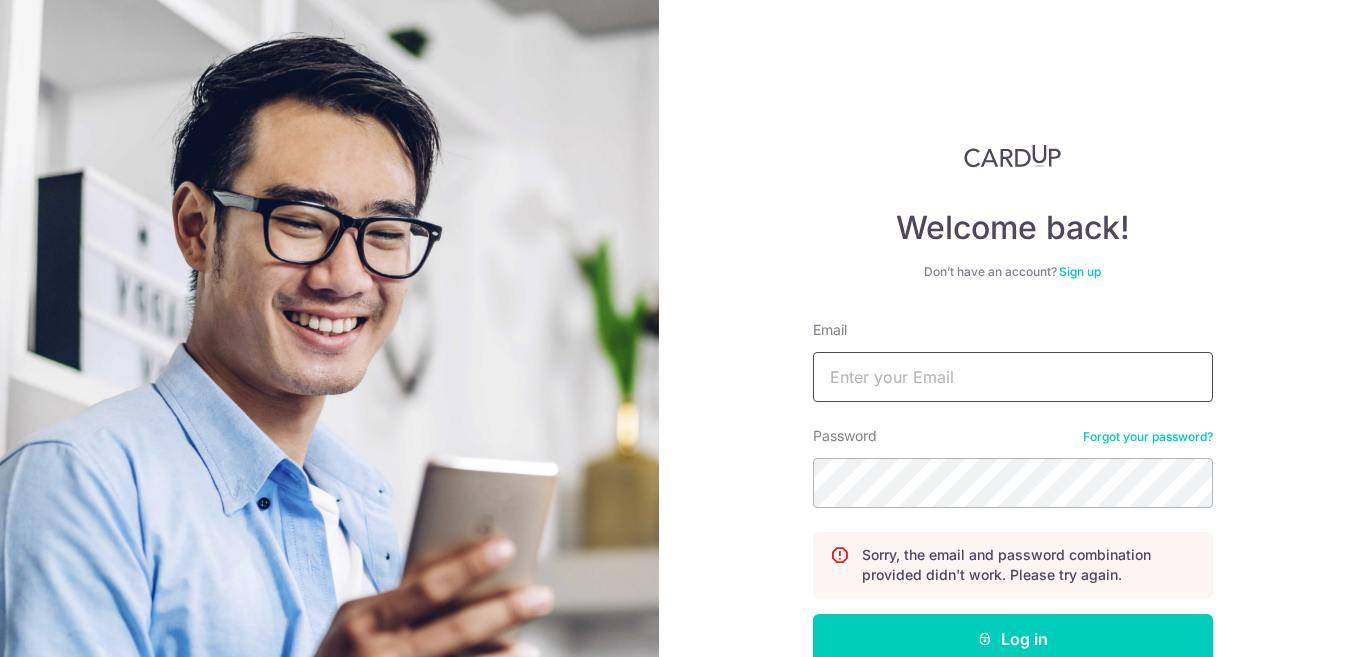 click on "Email" at bounding box center [1013, 377] 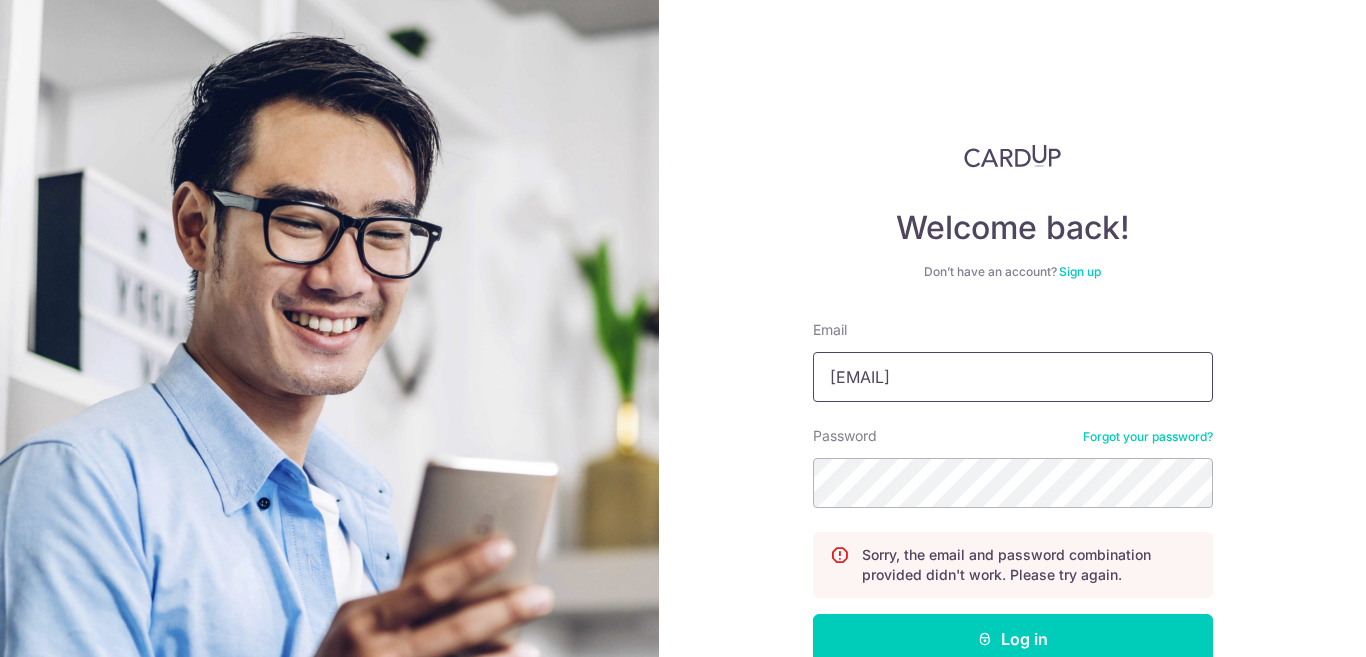 type on "[EMAIL]" 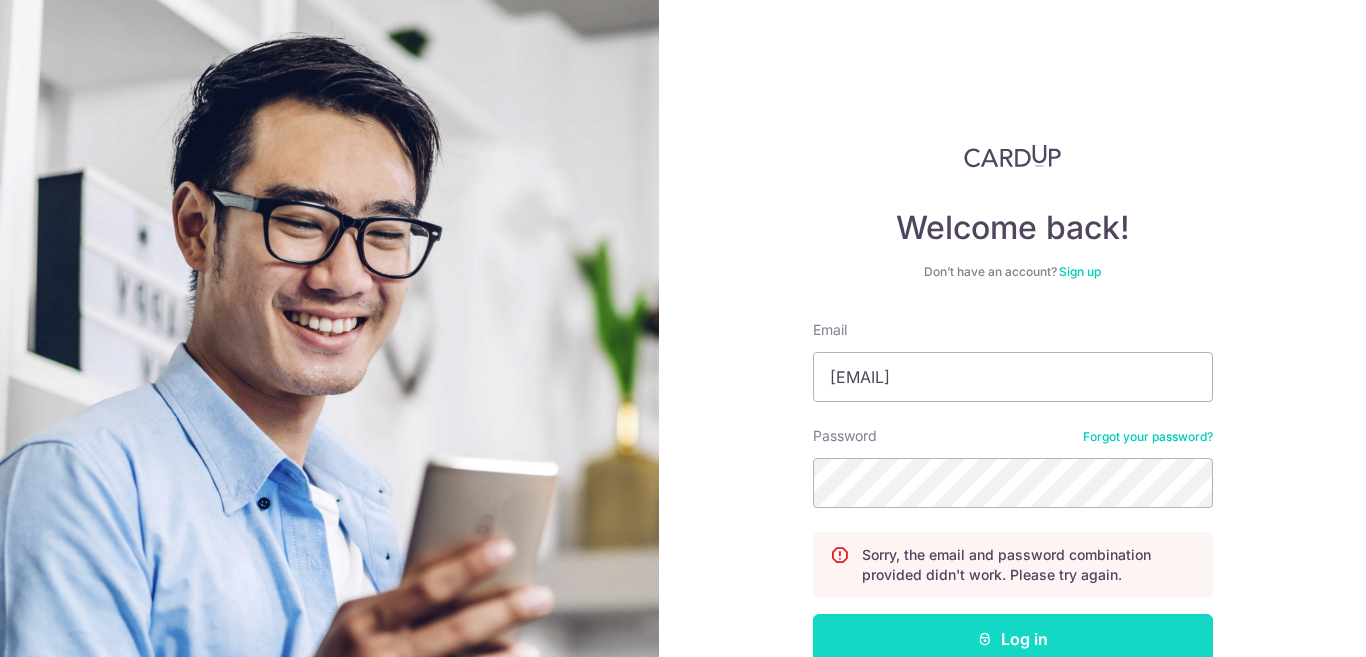 click on "Log in" at bounding box center [1013, 639] 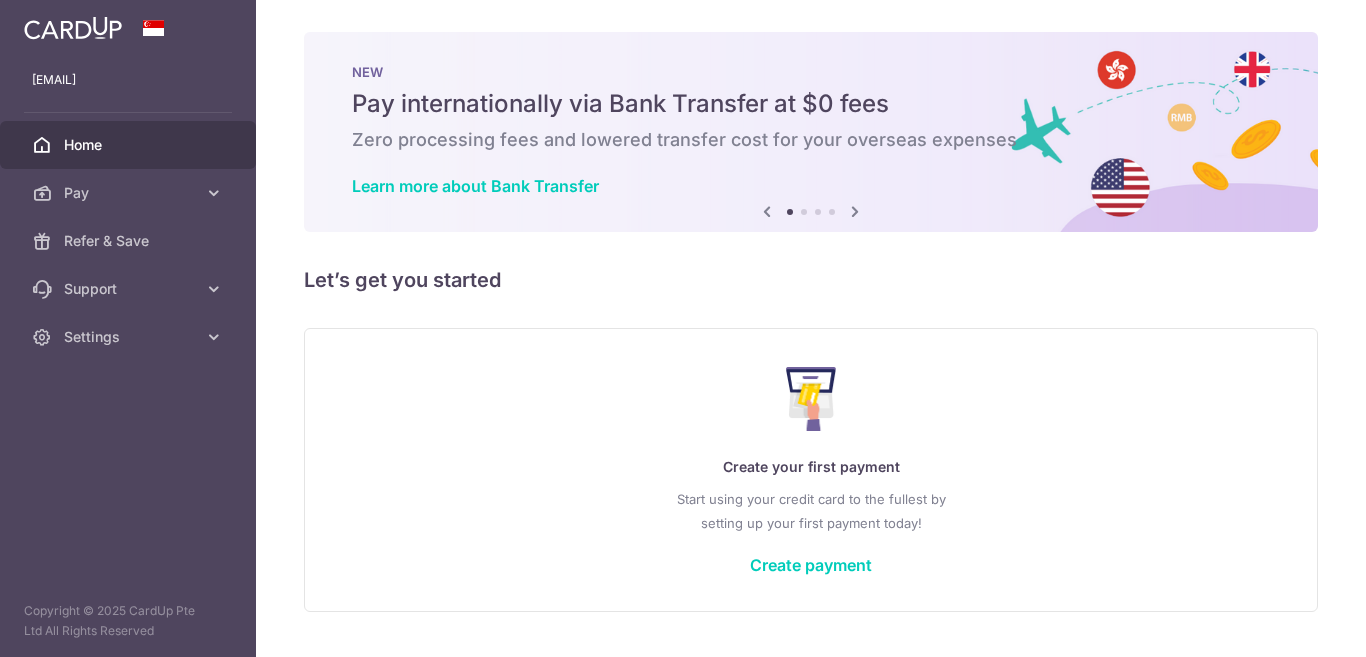 scroll, scrollTop: 0, scrollLeft: 0, axis: both 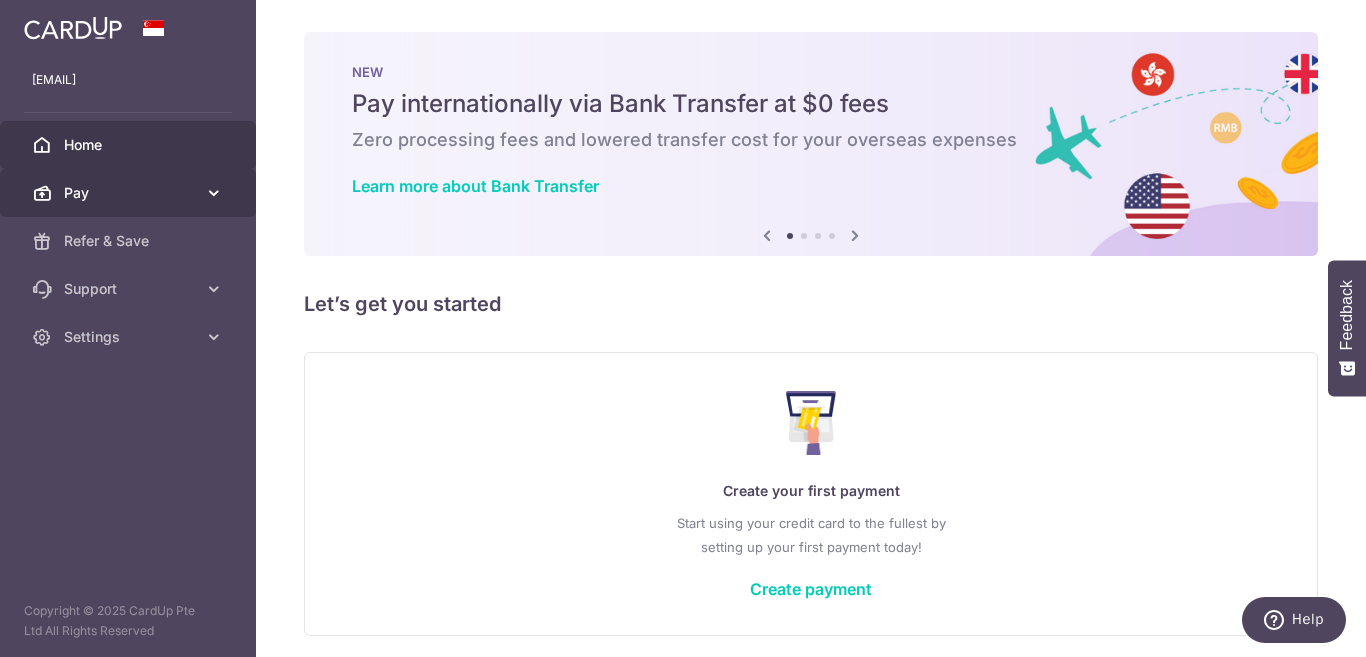 click on "Pay" at bounding box center [130, 193] 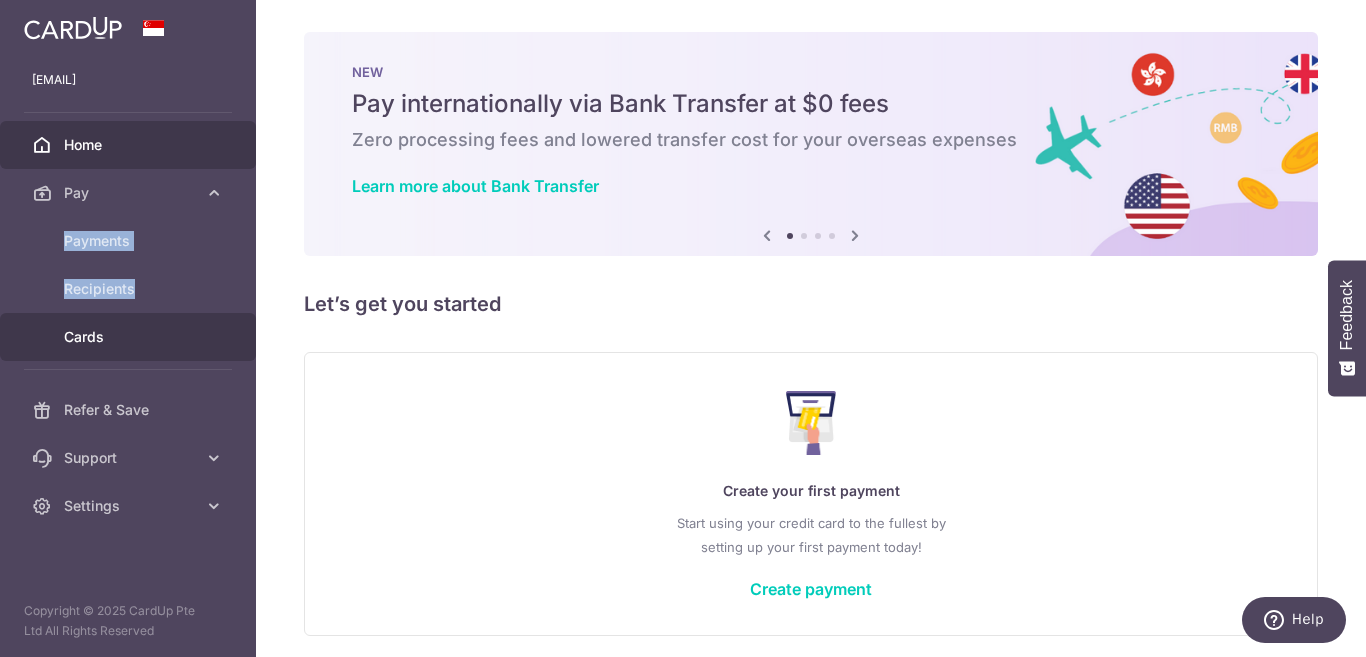 drag, startPoint x: 159, startPoint y: 199, endPoint x: 129, endPoint y: 343, distance: 147.09181 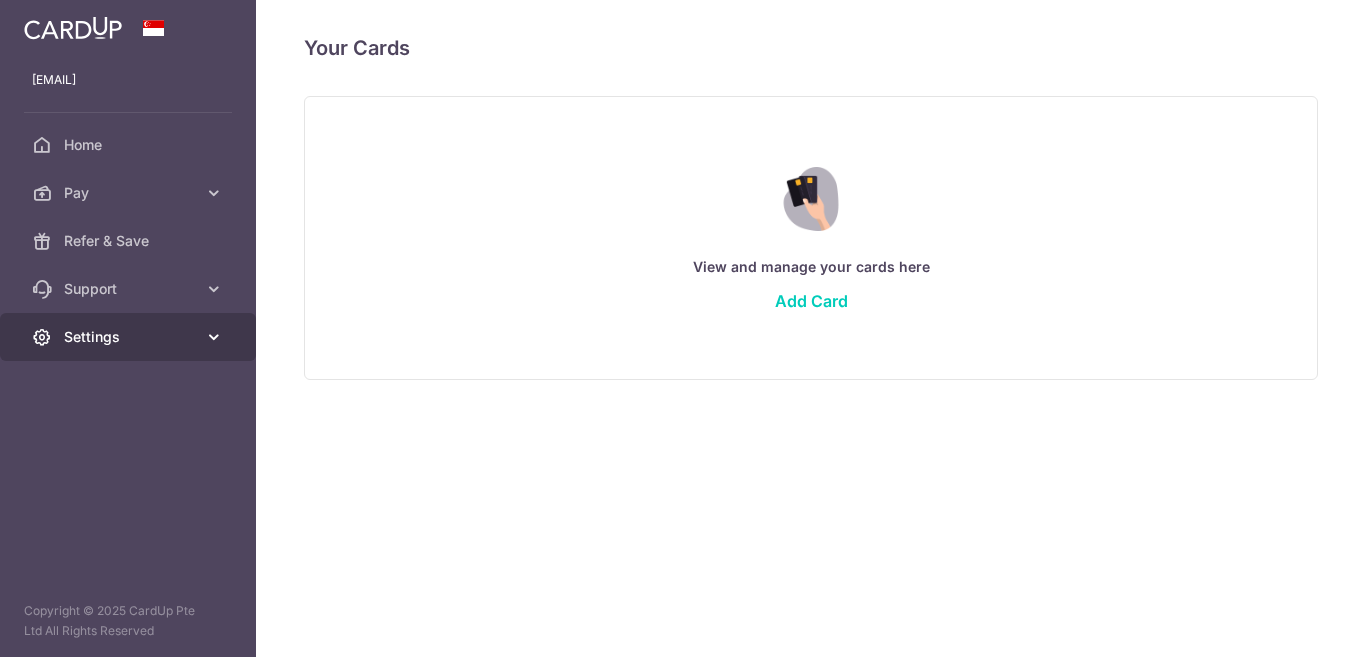 scroll, scrollTop: 0, scrollLeft: 0, axis: both 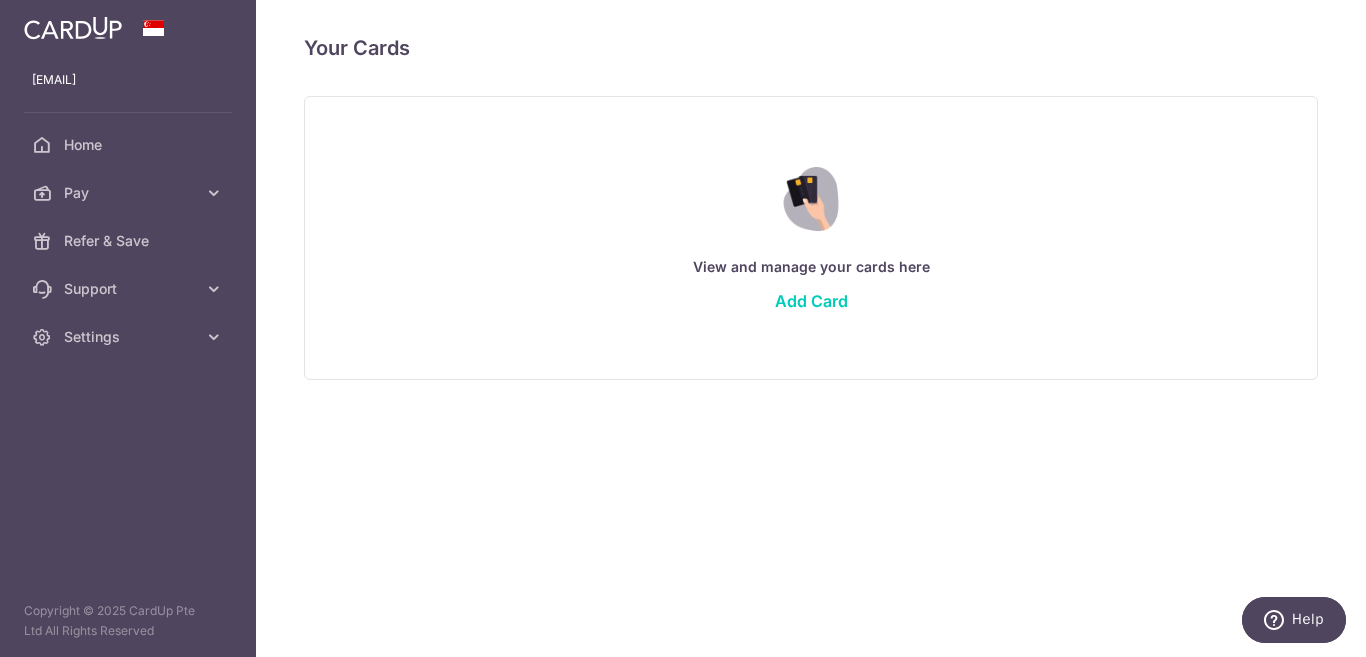 click on "View and manage your cards here
Add Card" at bounding box center [811, 237] 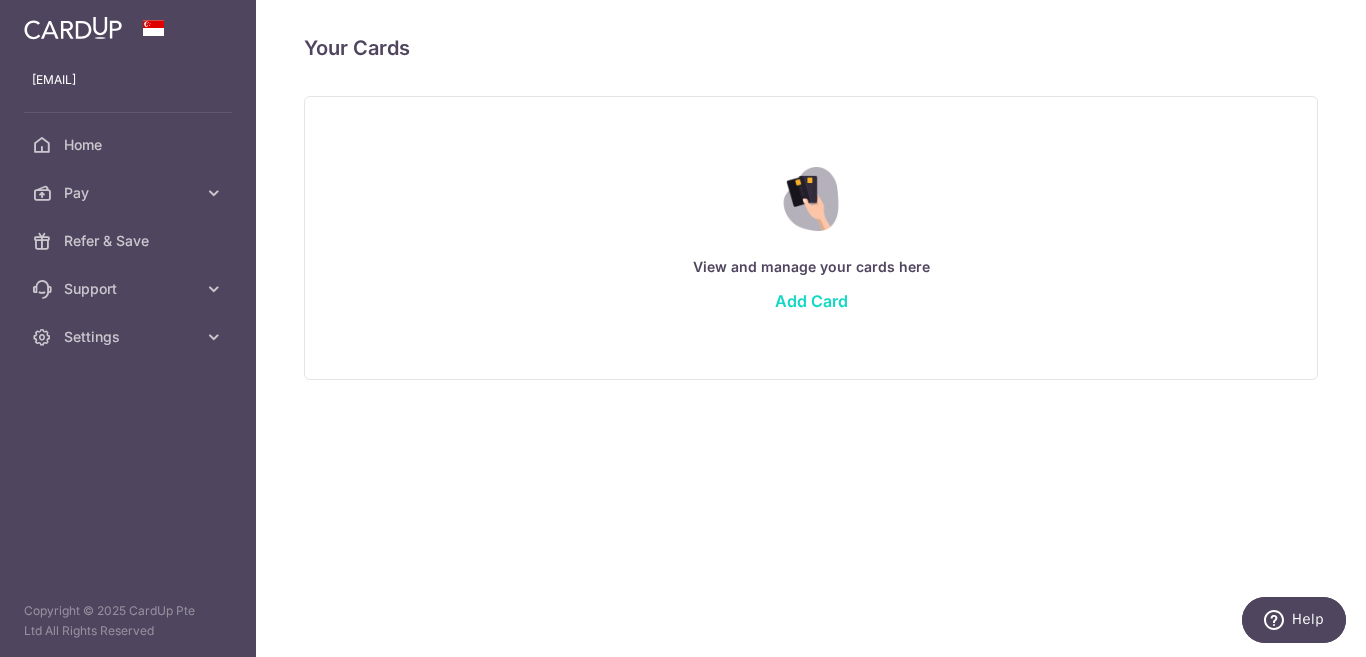 click on "Add Card" at bounding box center (811, 301) 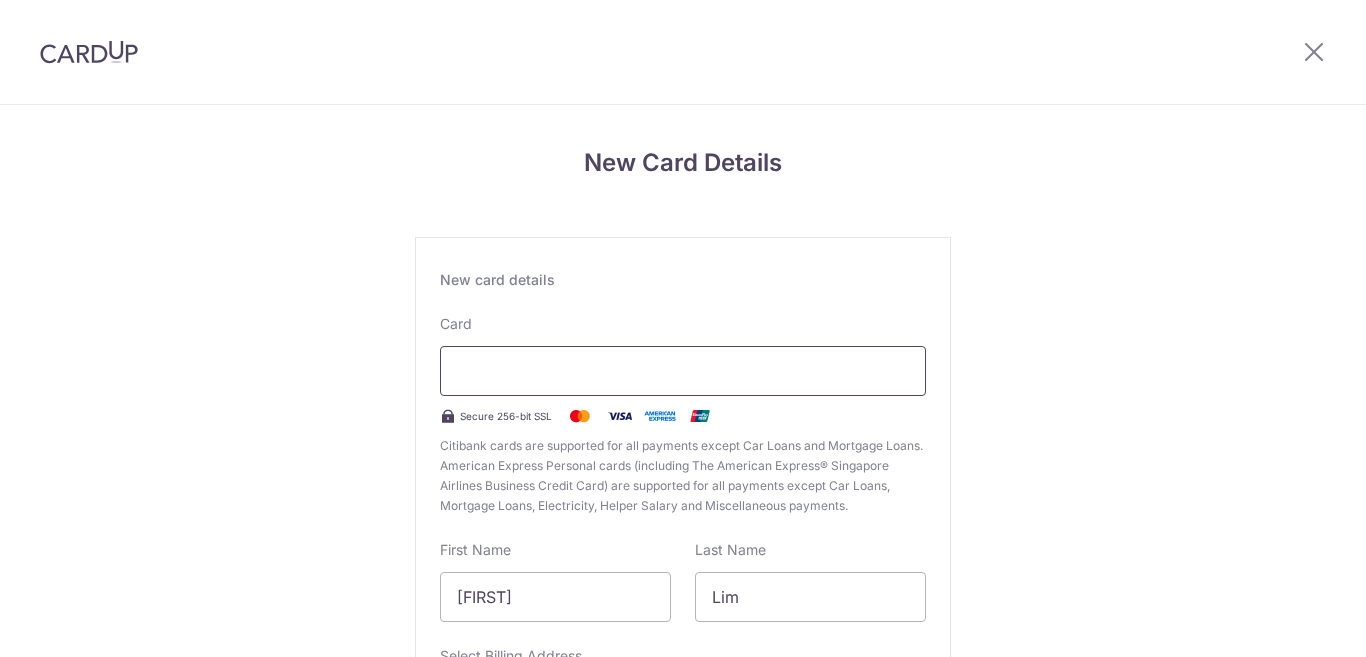 scroll, scrollTop: 0, scrollLeft: 0, axis: both 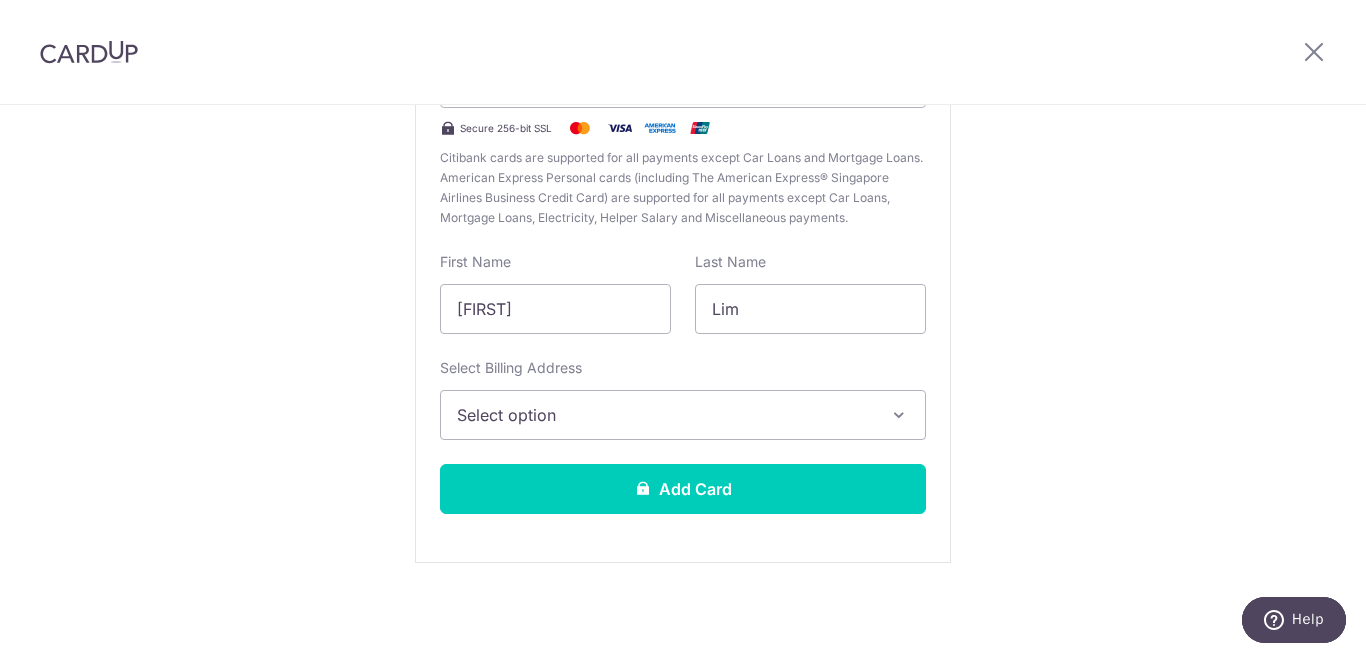 click on "Select option" at bounding box center [665, 415] 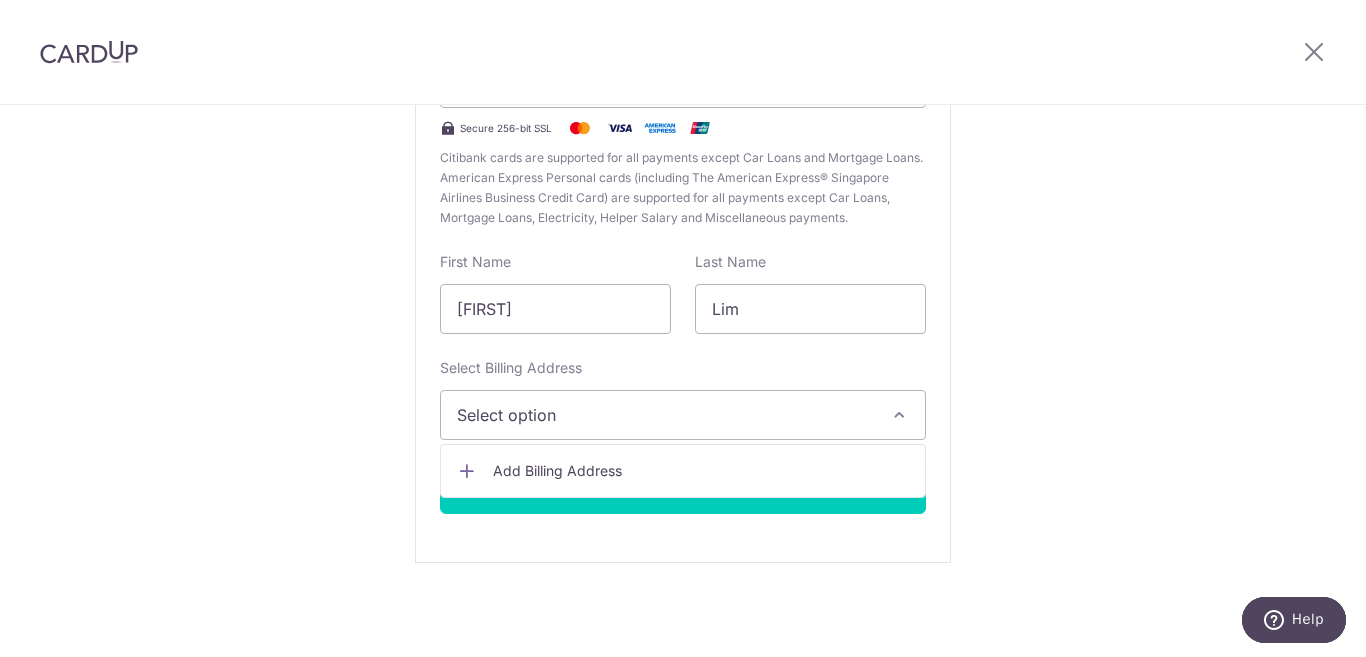 click on "New Card Details
New card details
Card
Secure 256-bit SSL
Citibank cards are supported for all payments except Car Loans and Mortgage Loans. American Express Personal cards (including The American Express® Singapore Airlines Business Credit Card) are supported for all payments except Car Loans, Mortgage Loans, Electricity, Helper Salary and Miscellaneous payments.
First Name
Elicia
Last Name
Lim
Select Billing Address
Select option
Add Billing Address" at bounding box center (683, 237) 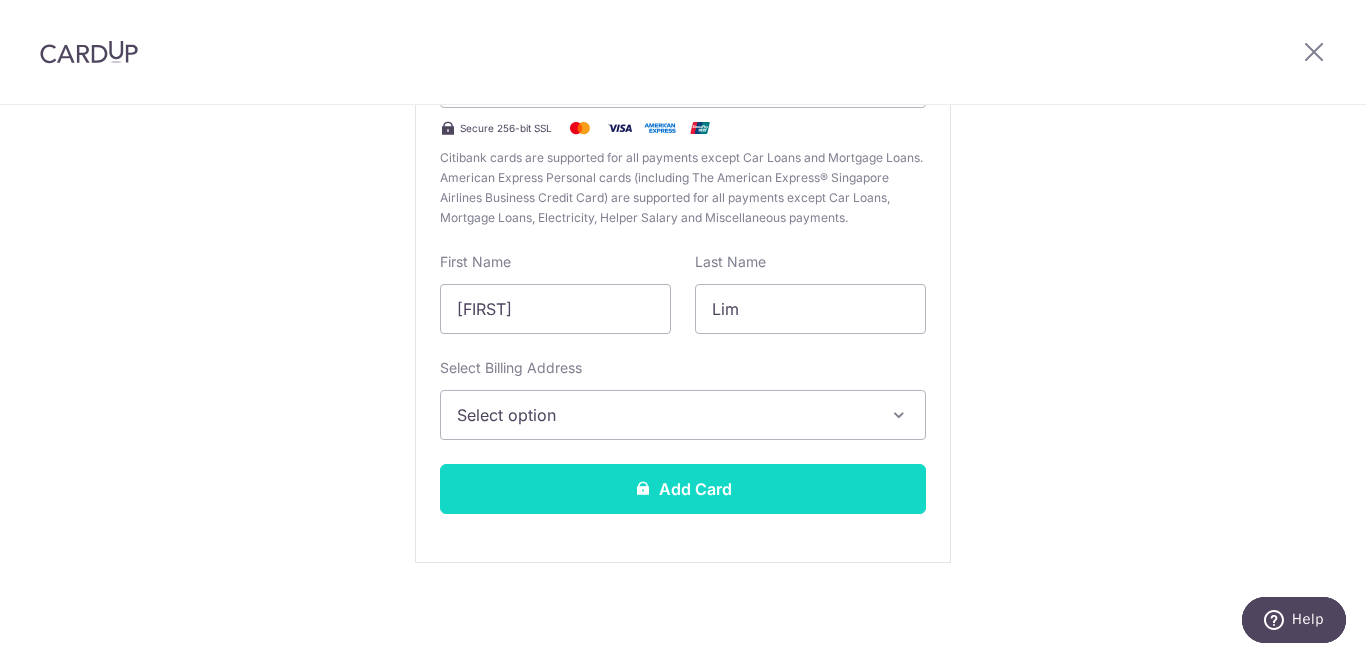 click on "Add Card" at bounding box center [683, 489] 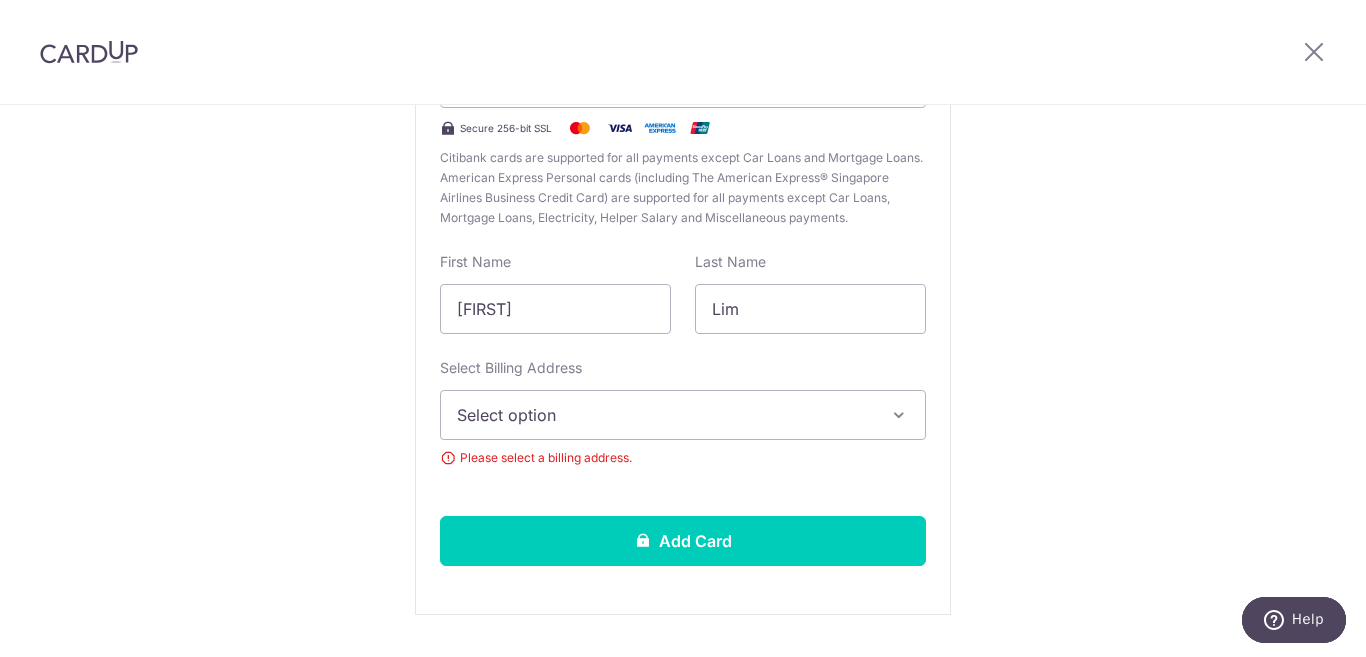 click on "Select option" at bounding box center (683, 415) 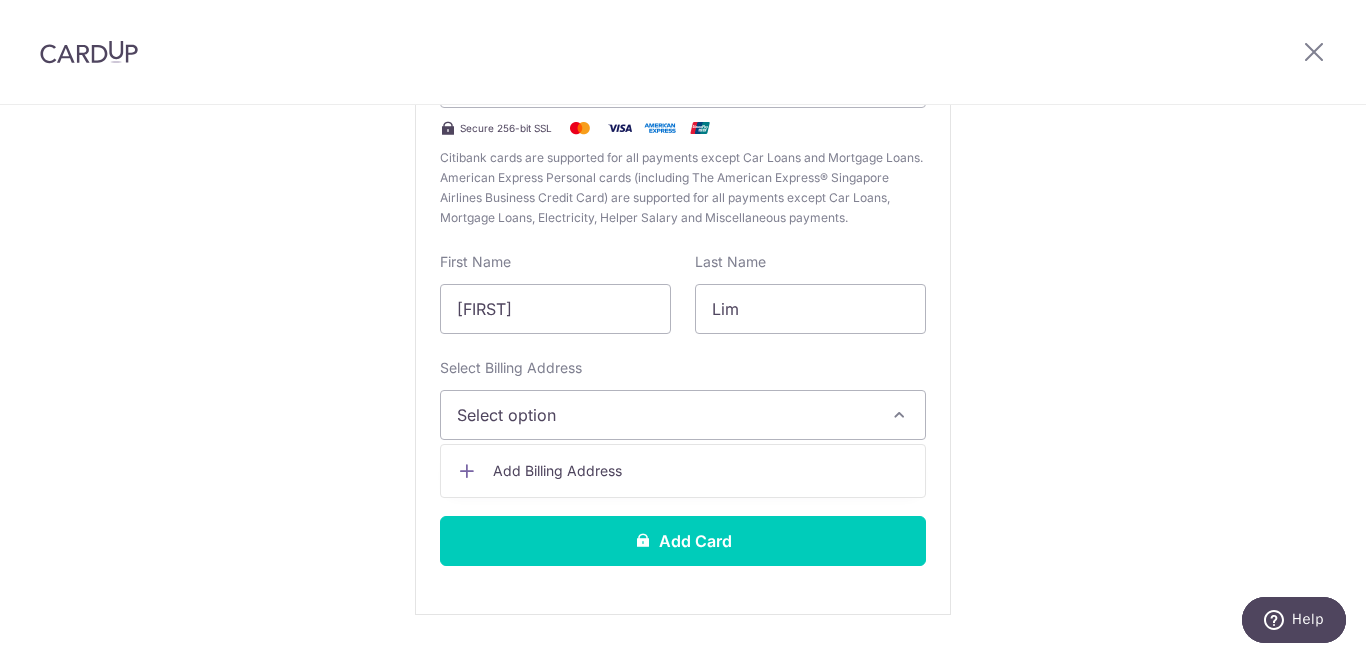 click on "Add Billing Address" at bounding box center [683, 471] 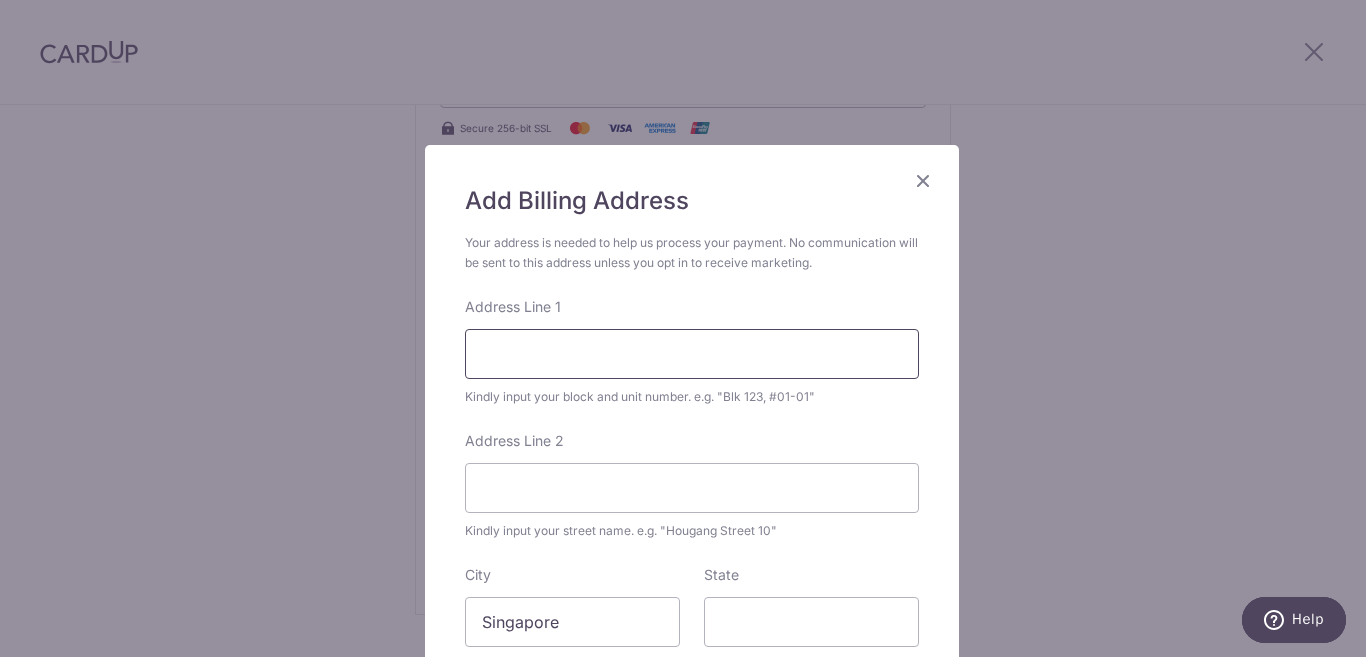 click on "Address Line 1" at bounding box center [692, 354] 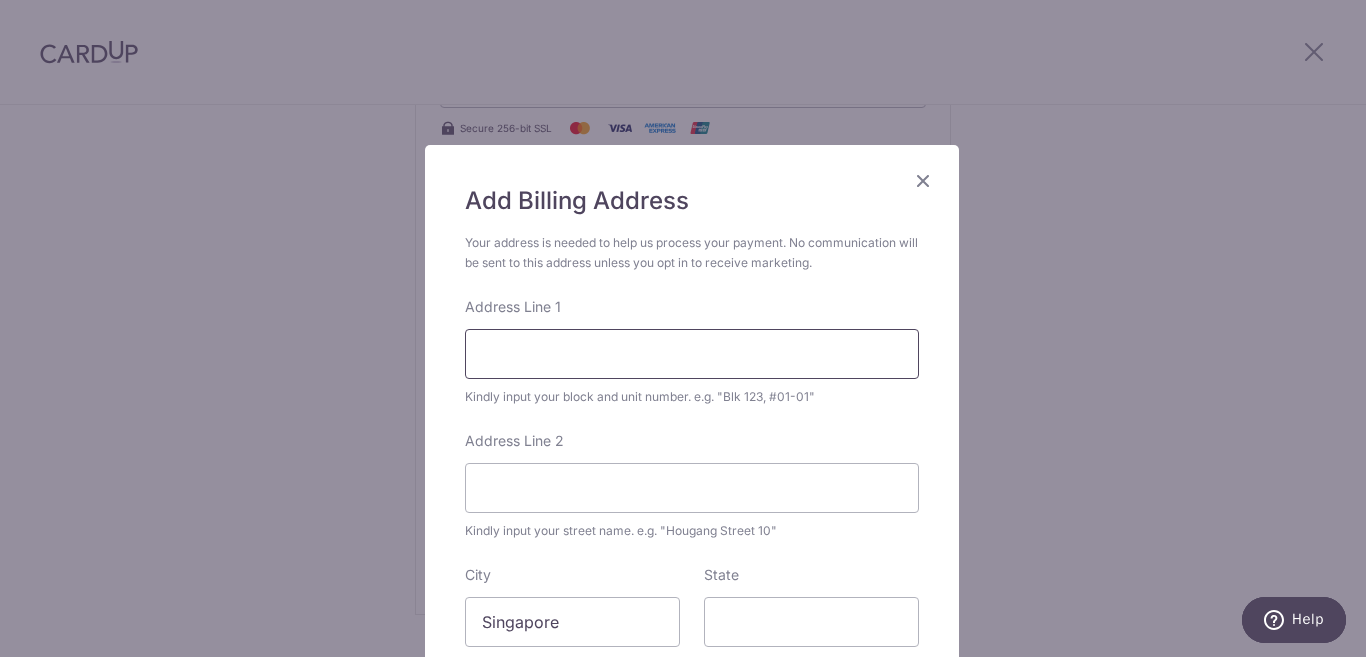 type on "Blk 418 Choa Chu Kang Ave 4" 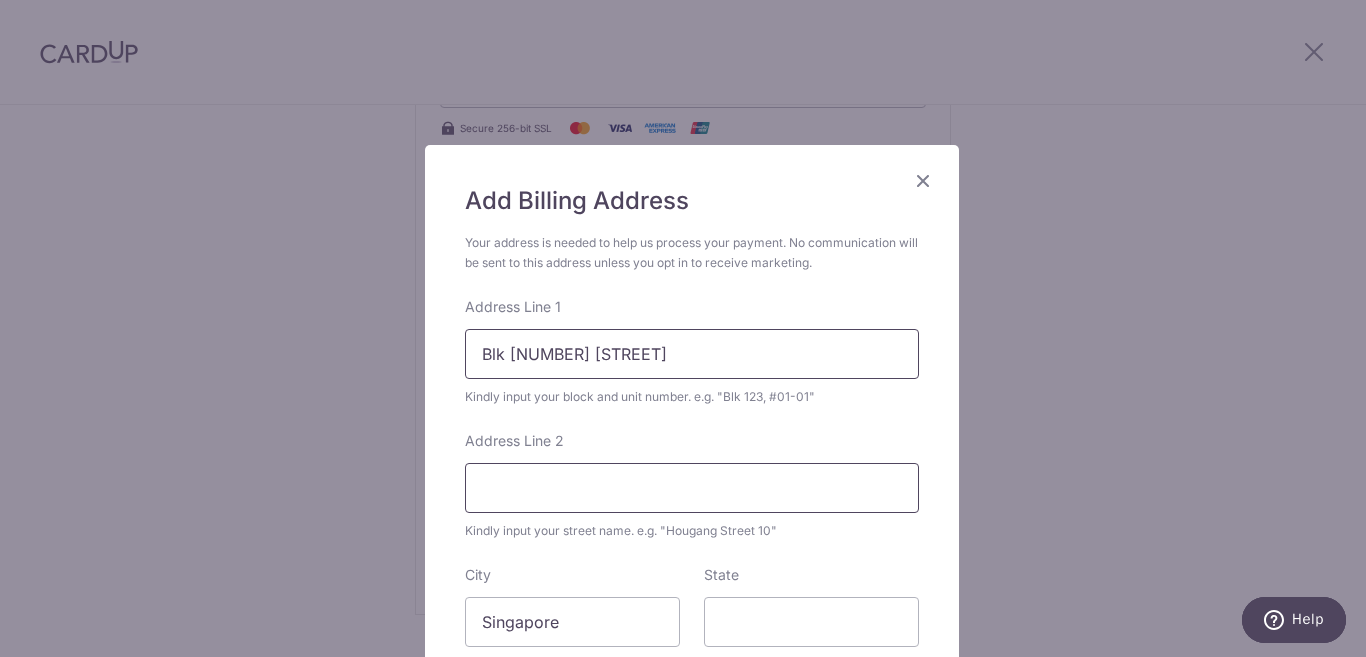 type on "07-304" 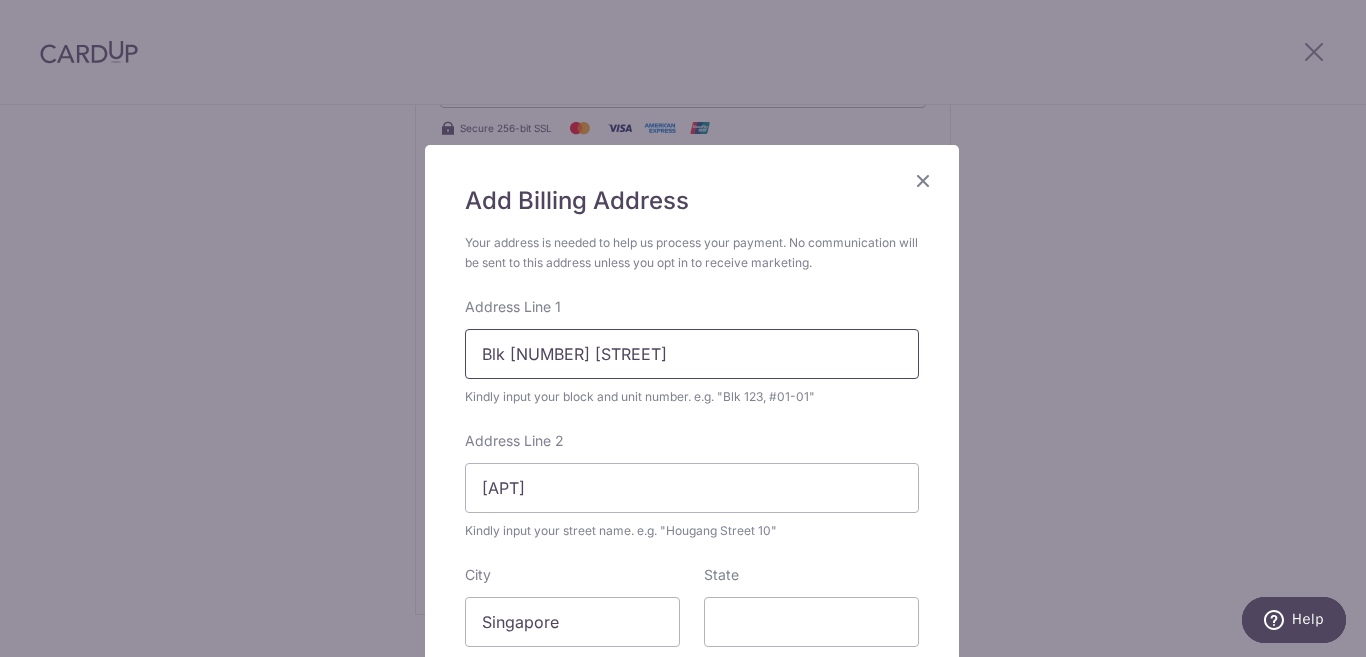 type on "Not applicable" 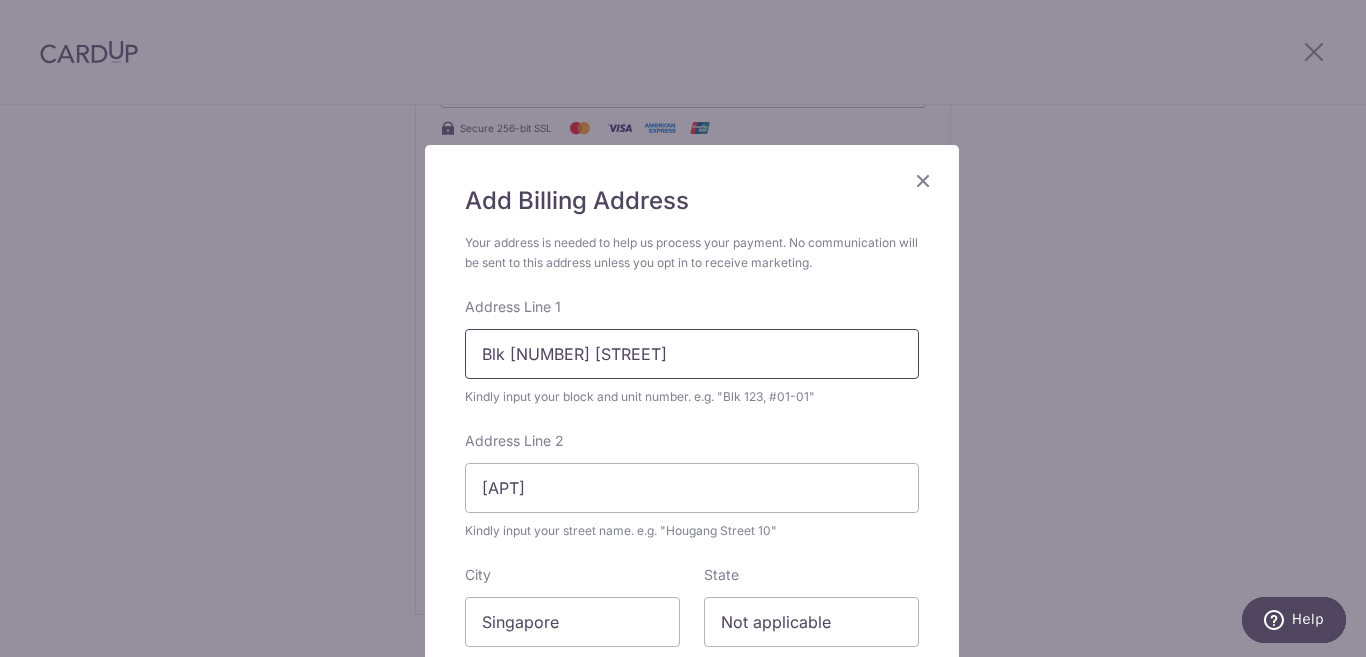 type on "680418" 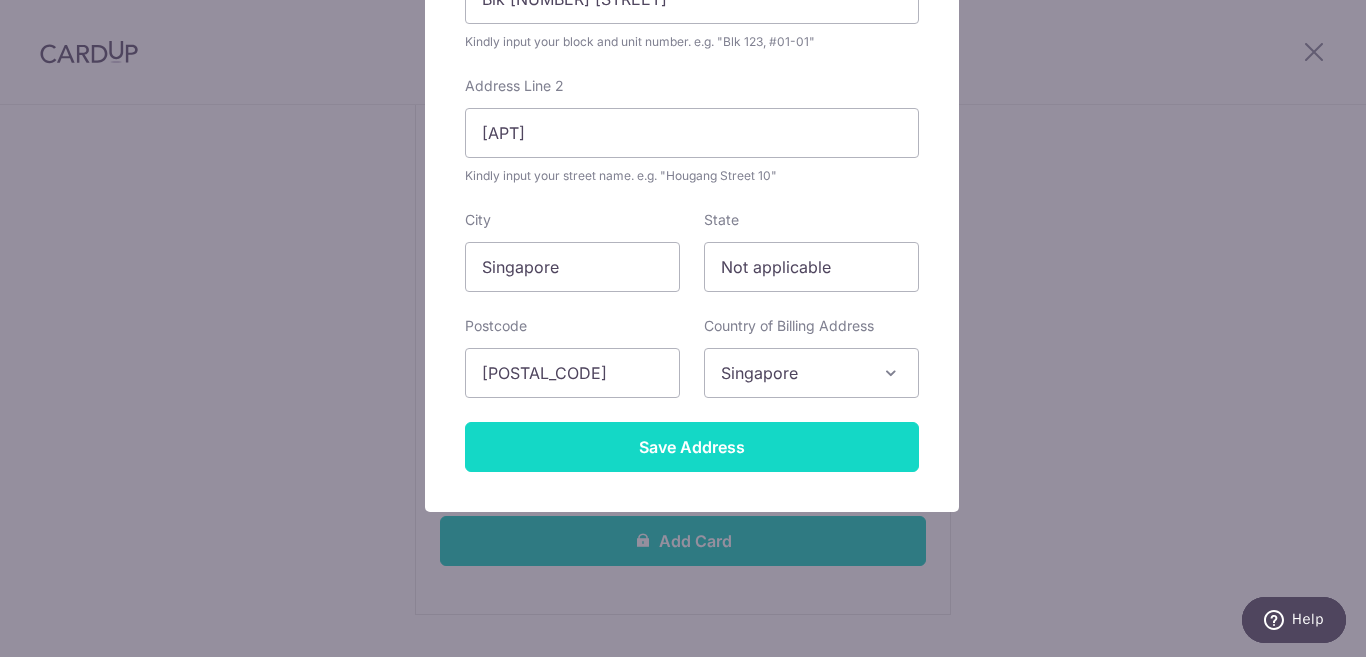 click on "Save Address" at bounding box center (692, 447) 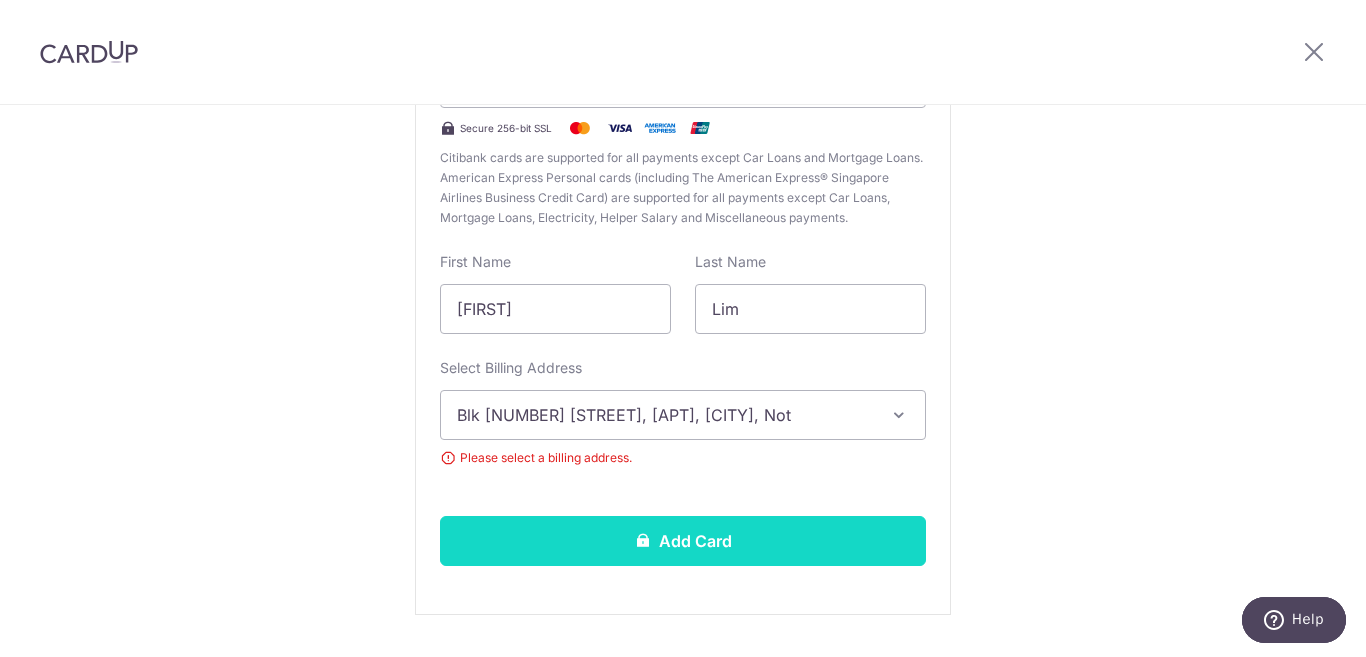 click on "Add Card" at bounding box center (683, 541) 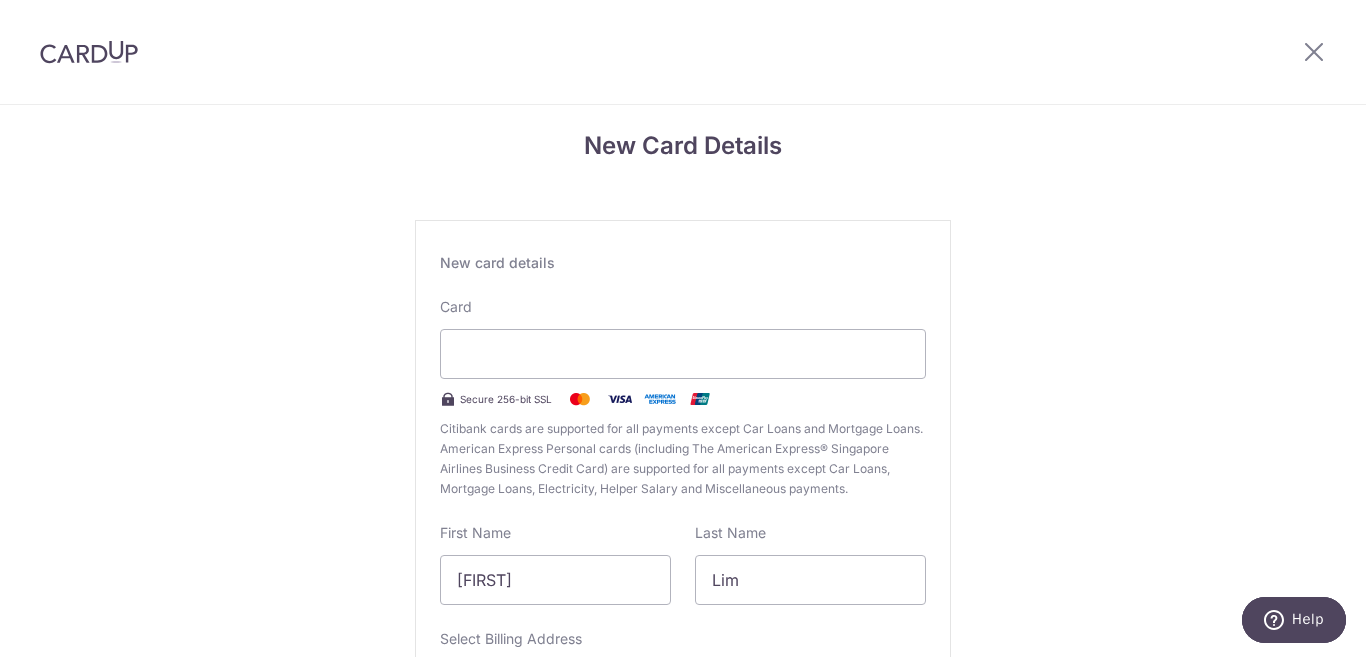 scroll, scrollTop: 0, scrollLeft: 0, axis: both 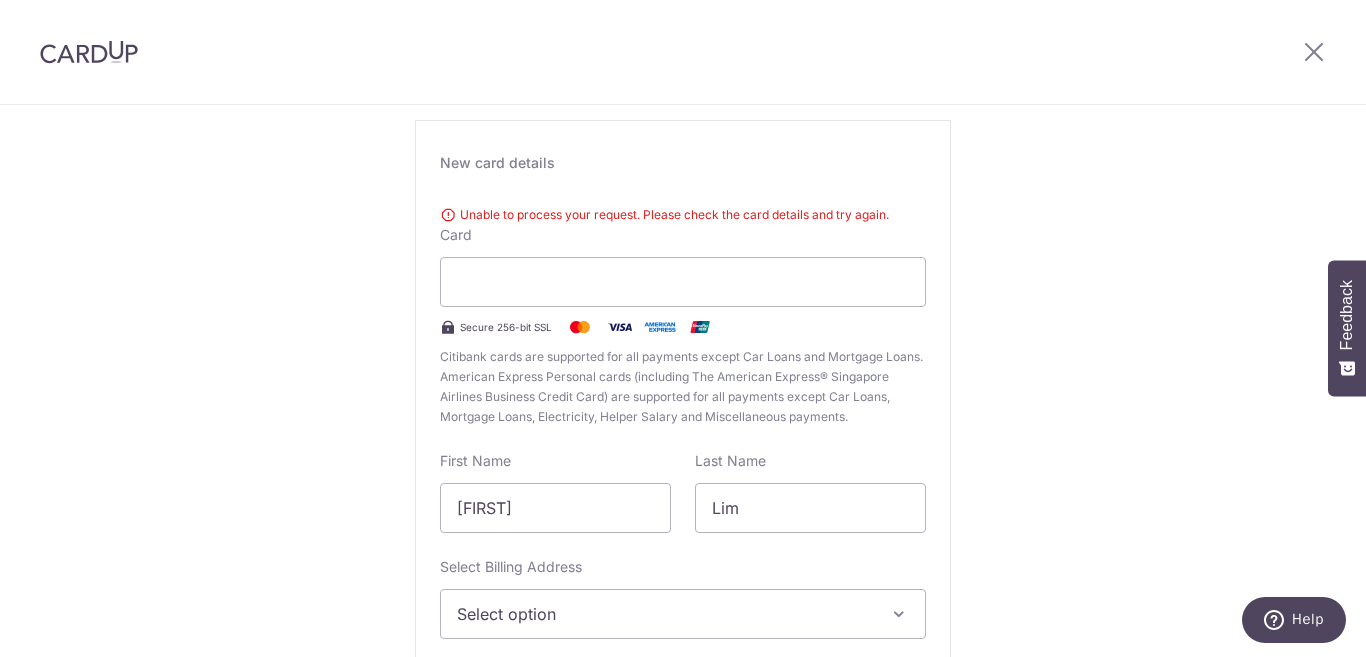 click on "Citibank cards are supported for all payments except Car Loans and Mortgage Loans. American Express Personal cards (including The American Express® Singapore Airlines Business Credit Card) are supported for all payments except Car Loans, Mortgage Loans, Electricity, Helper Salary and Miscellaneous payments." at bounding box center (683, 387) 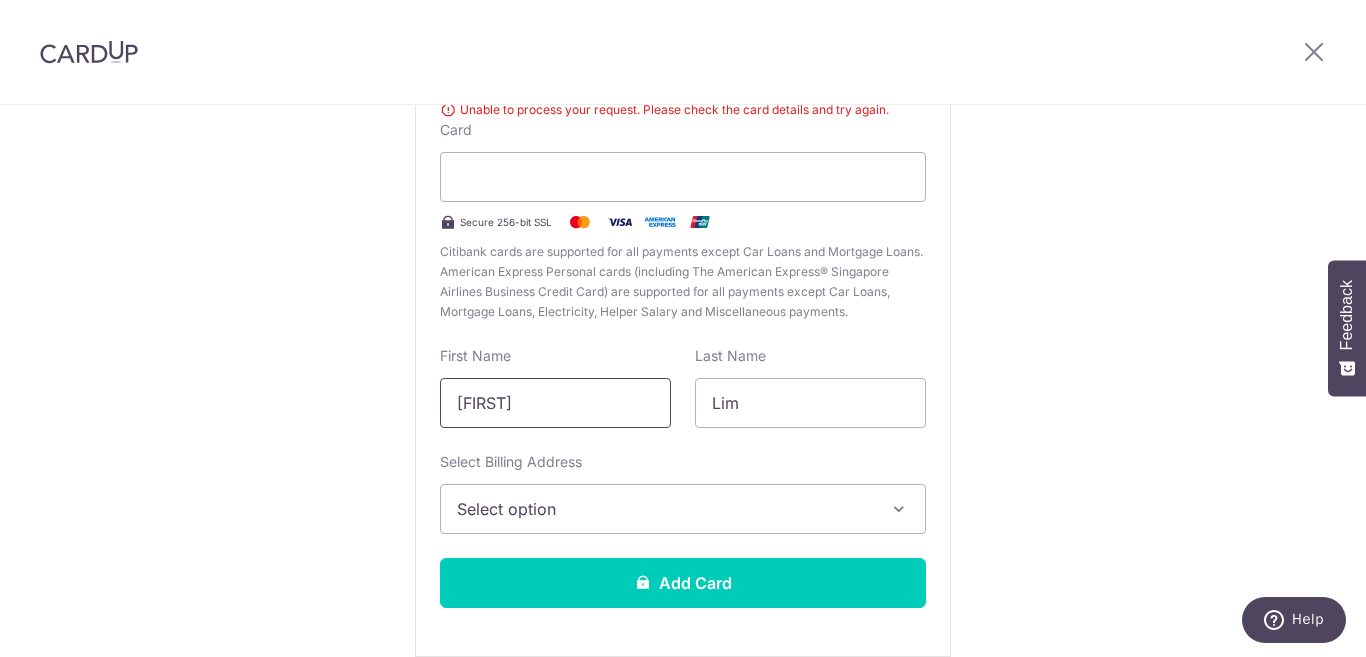 scroll, scrollTop: 316, scrollLeft: 0, axis: vertical 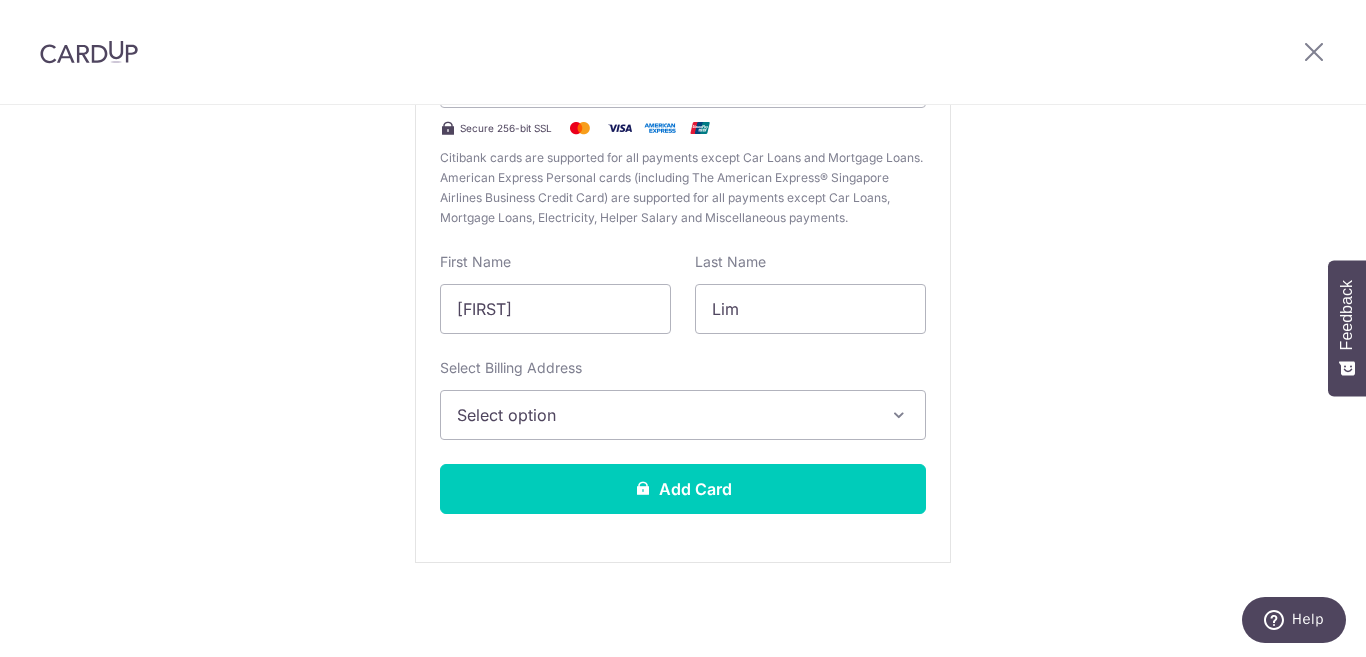 click on "Select option" at bounding box center [665, 415] 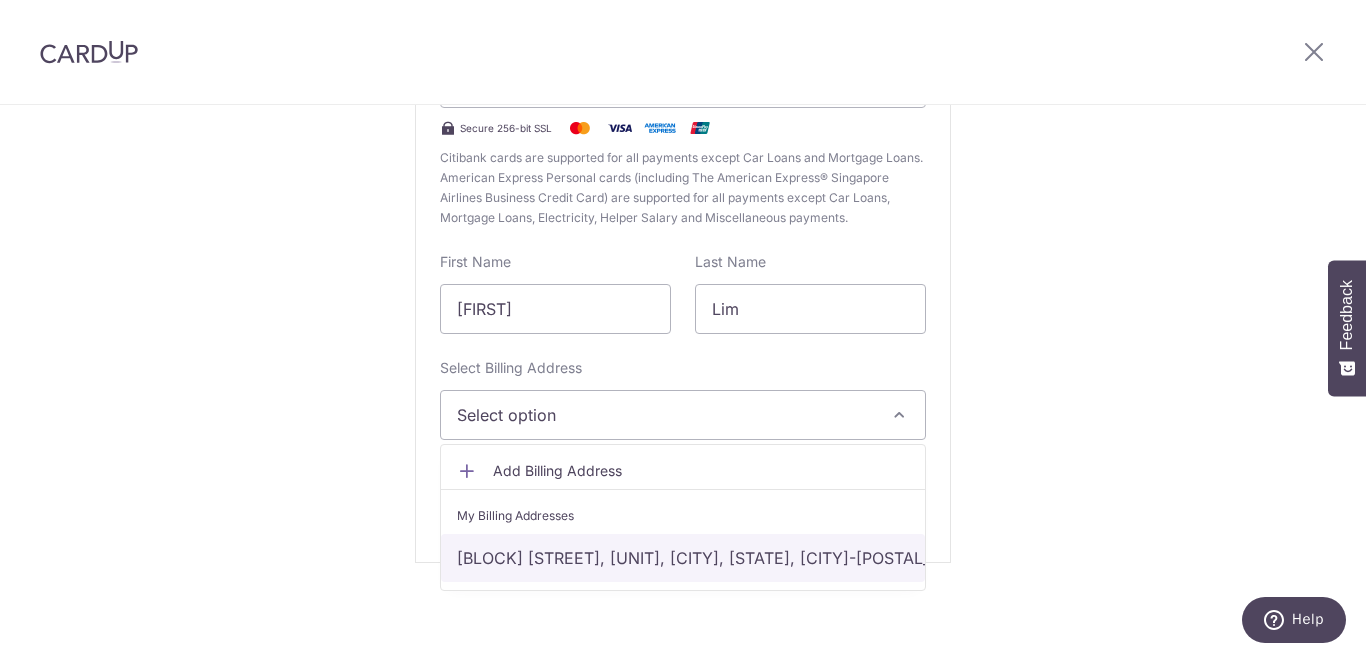 click on "[BLOCK] [STREET], [UNIT], [CITY], [STATE], [CITY]-[POSTAL_CODE]" at bounding box center [683, 558] 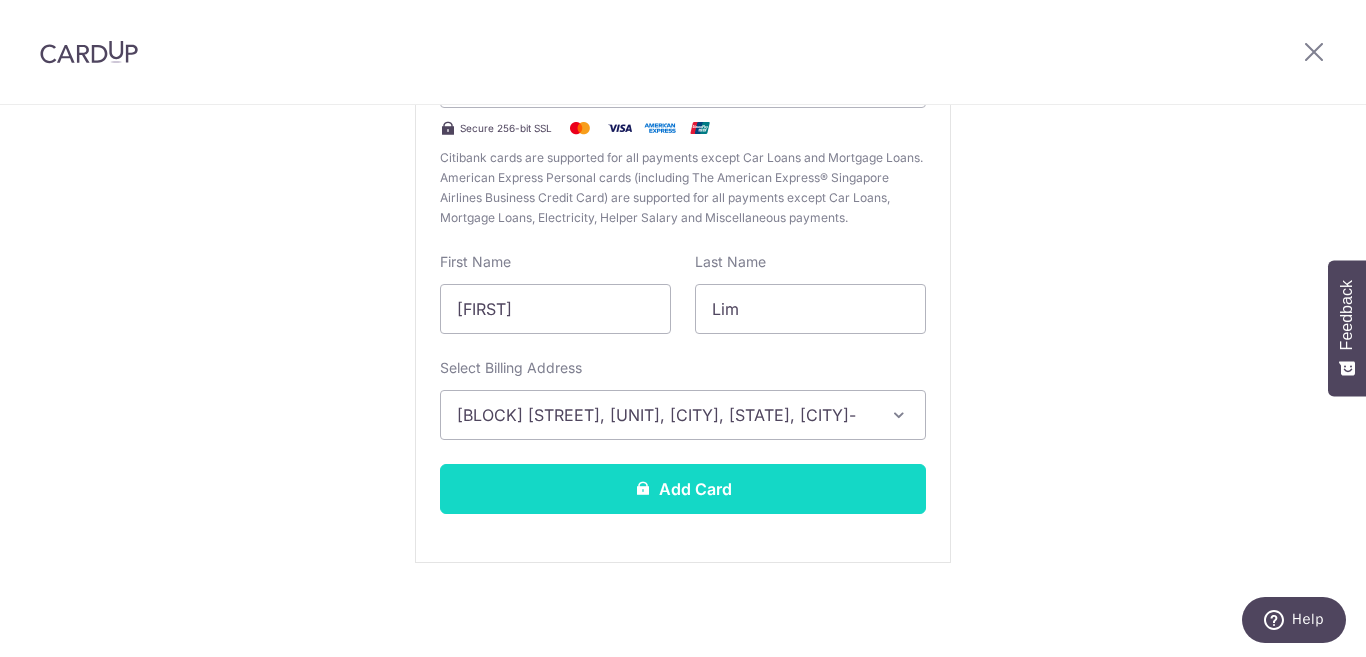 click on "Add Card" at bounding box center [683, 489] 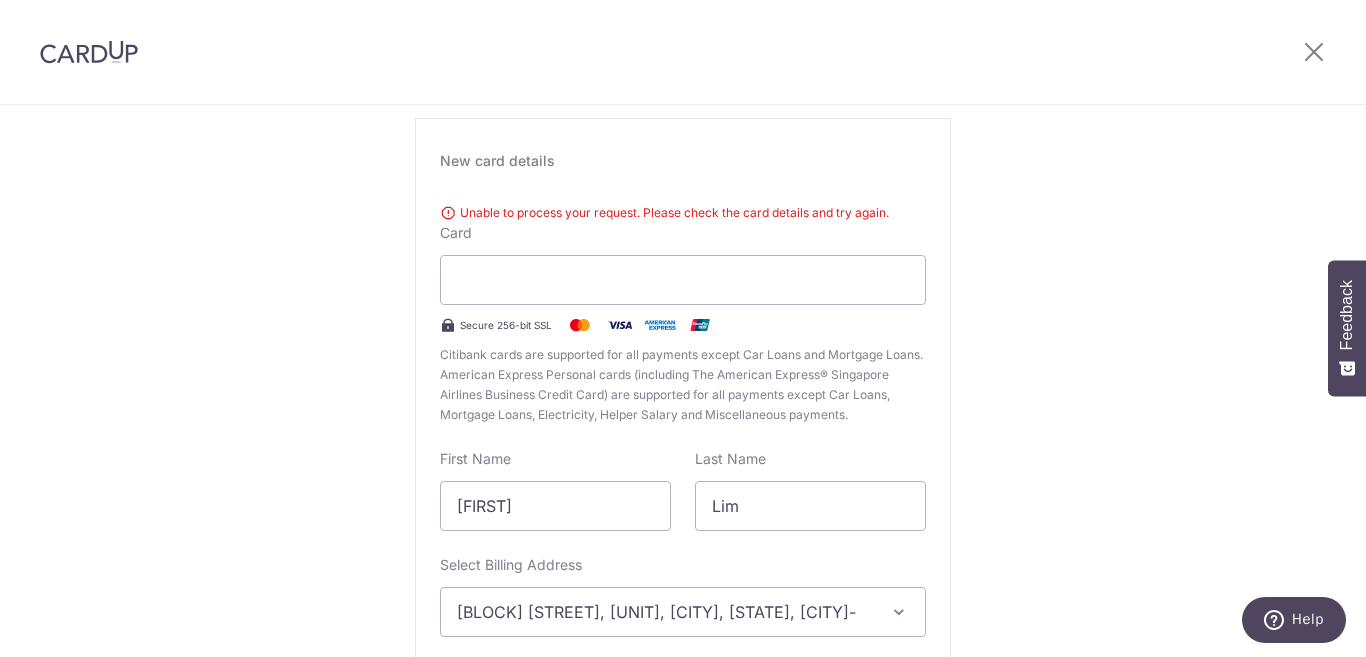 scroll, scrollTop: 116, scrollLeft: 0, axis: vertical 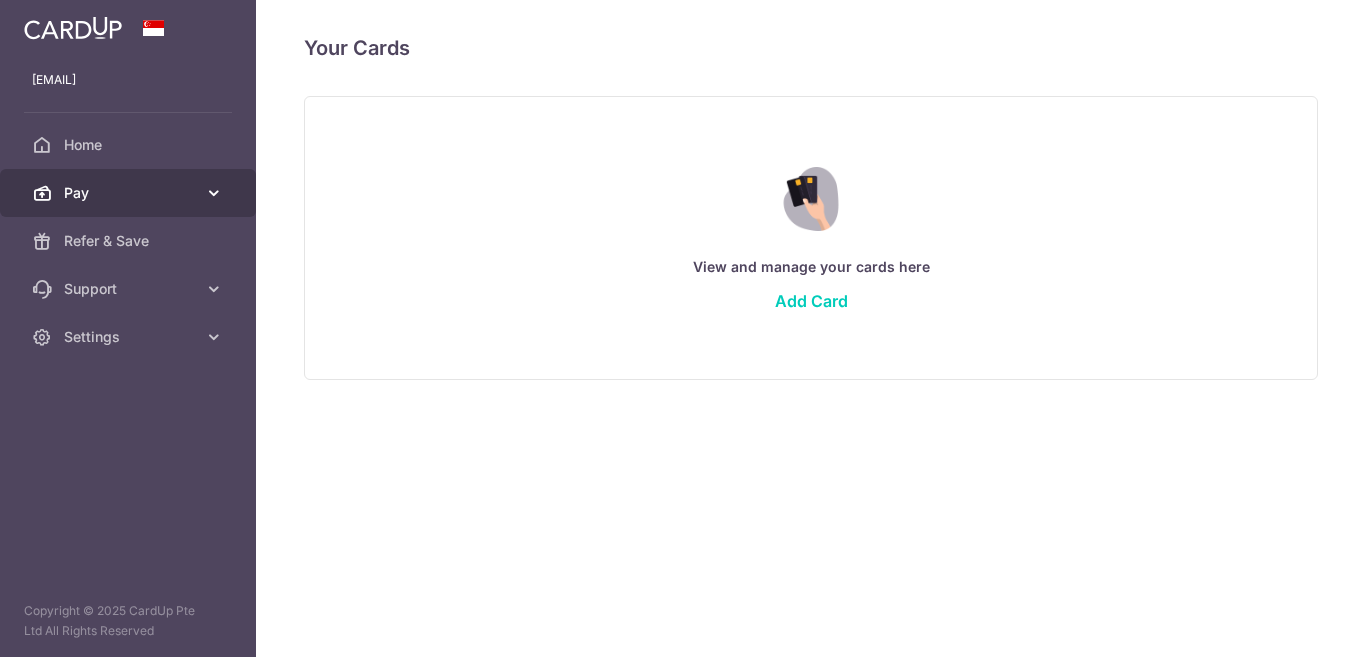 click on "Pay" at bounding box center (130, 193) 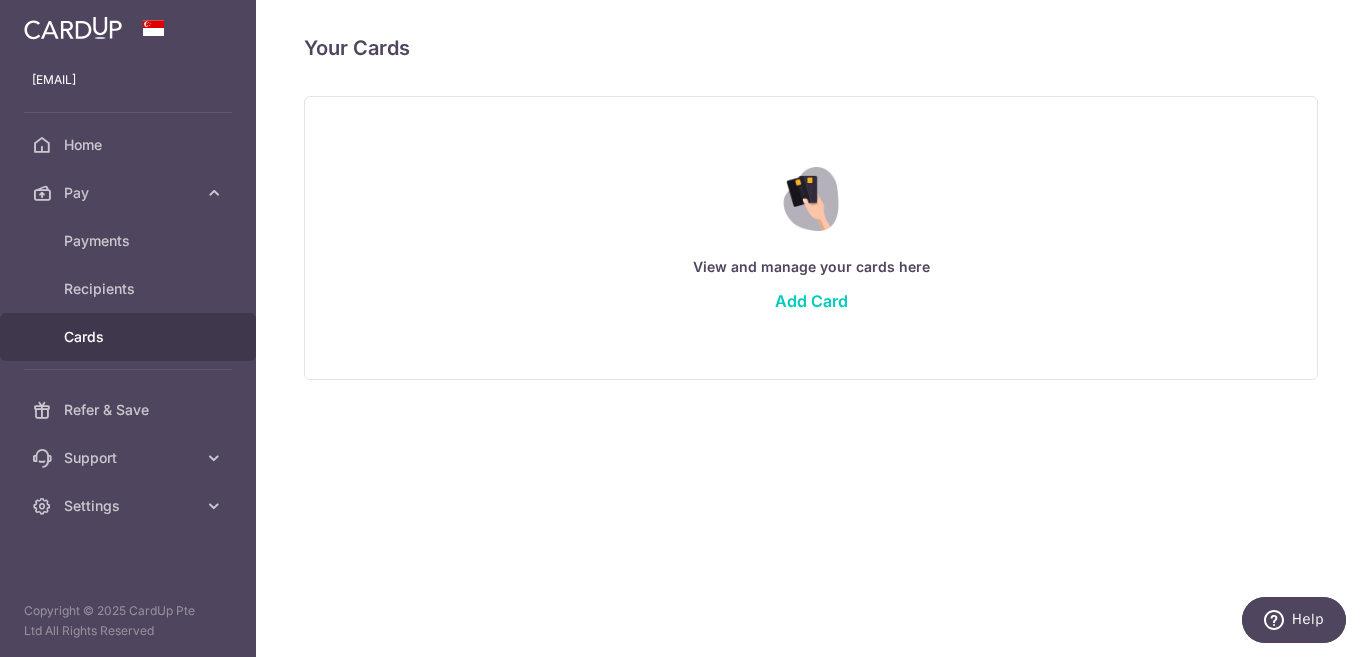click on "Cards" at bounding box center [130, 337] 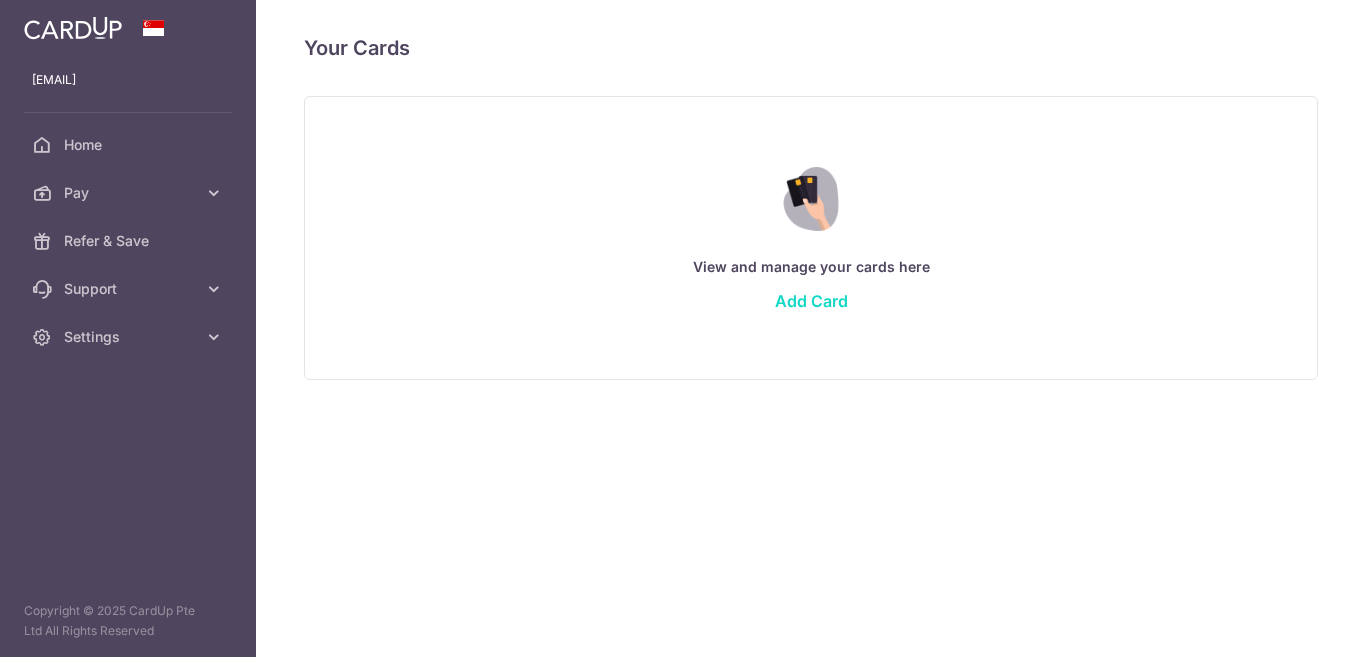 scroll, scrollTop: 0, scrollLeft: 0, axis: both 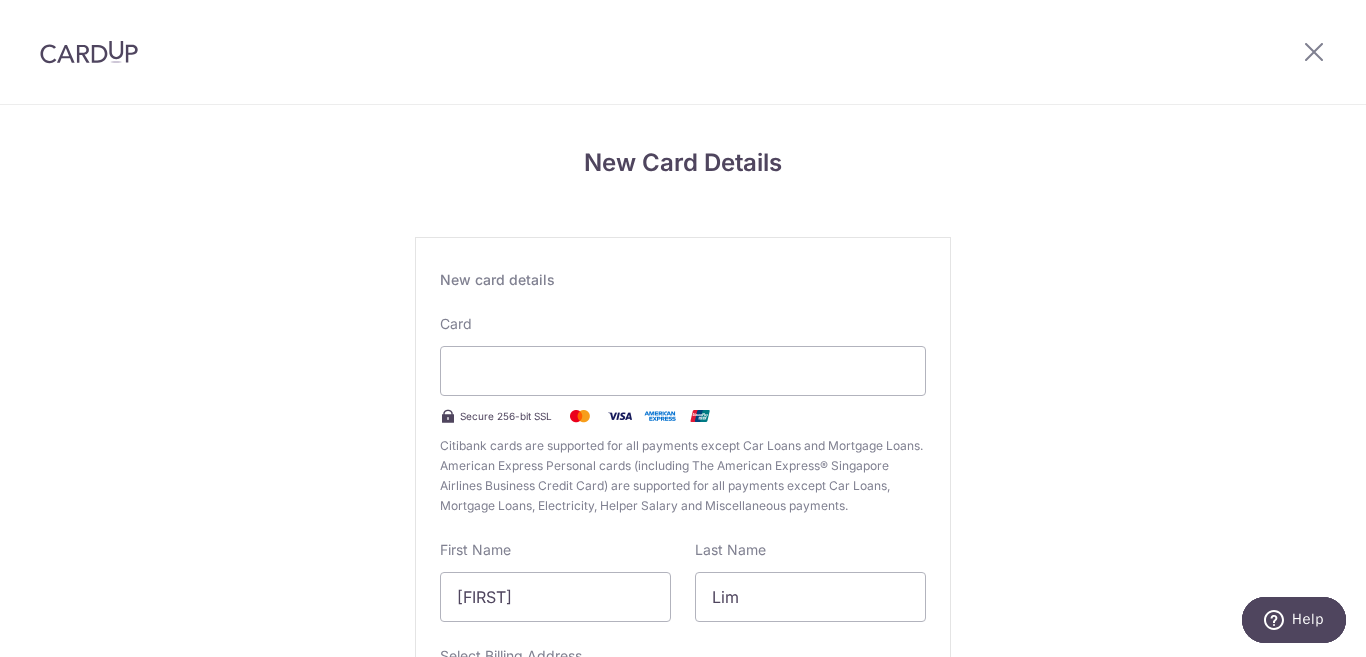 click on "New card details
Card
Secure 256-bit SSL
Citibank cards are supported for all payments except Car Loans and Mortgage Loans. American Express Personal cards (including The American Express® Singapore Airlines Business Credit Card) are supported for all payments except Car Loans, Mortgage Loans, Electricity, Helper Salary and Miscellaneous payments.
First Name
[FIRST]
Last Name
[LAST]
Select Billing Address
Select option
Add Billing Address" at bounding box center (683, 544) 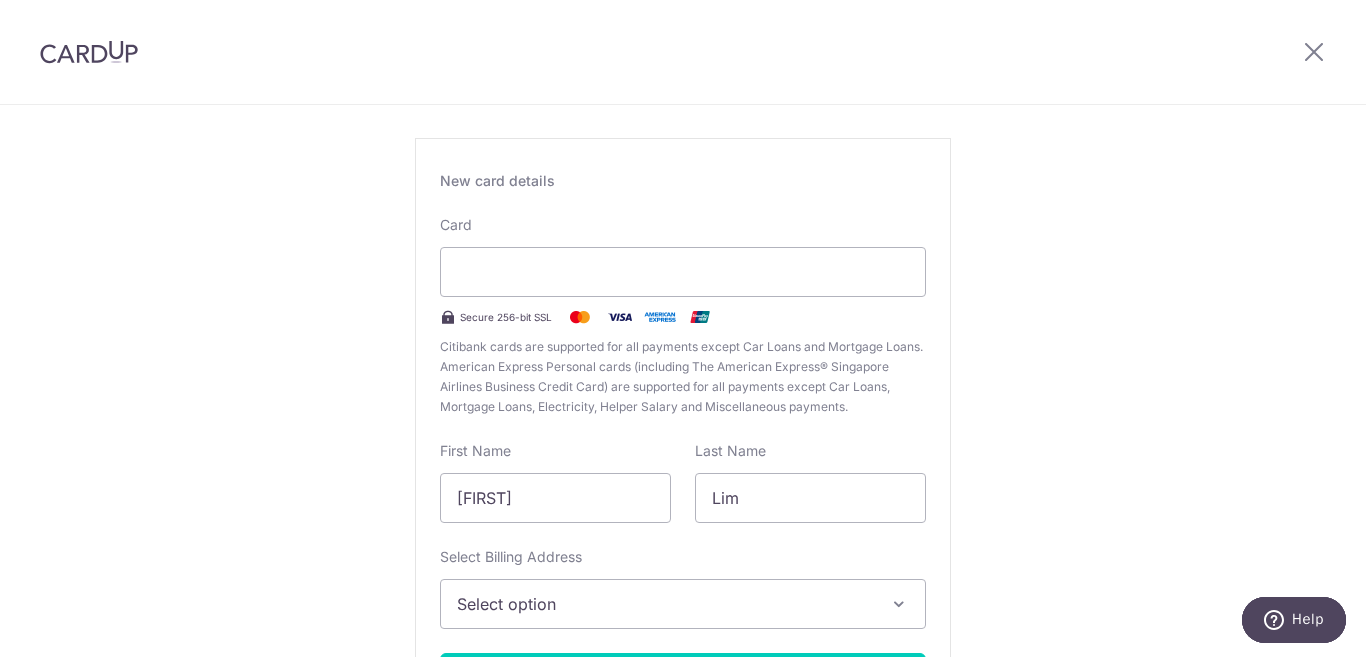 scroll, scrollTop: 288, scrollLeft: 0, axis: vertical 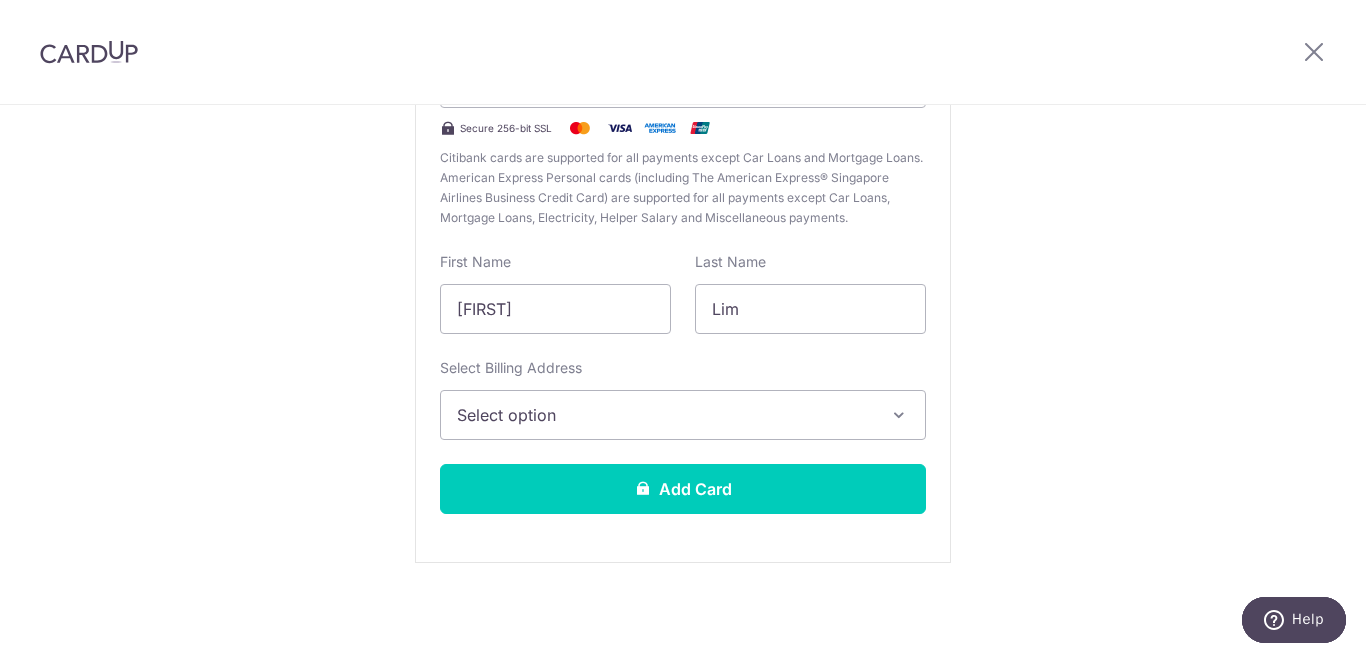 click on "Select Billing Address
Select option
Add Billing Address
My Billing Addresses
Blk [NUMBER] [STREET], [CITY], [STATE], Not applicable, [STATE]-[POSTAL_CODE]" at bounding box center [683, 399] 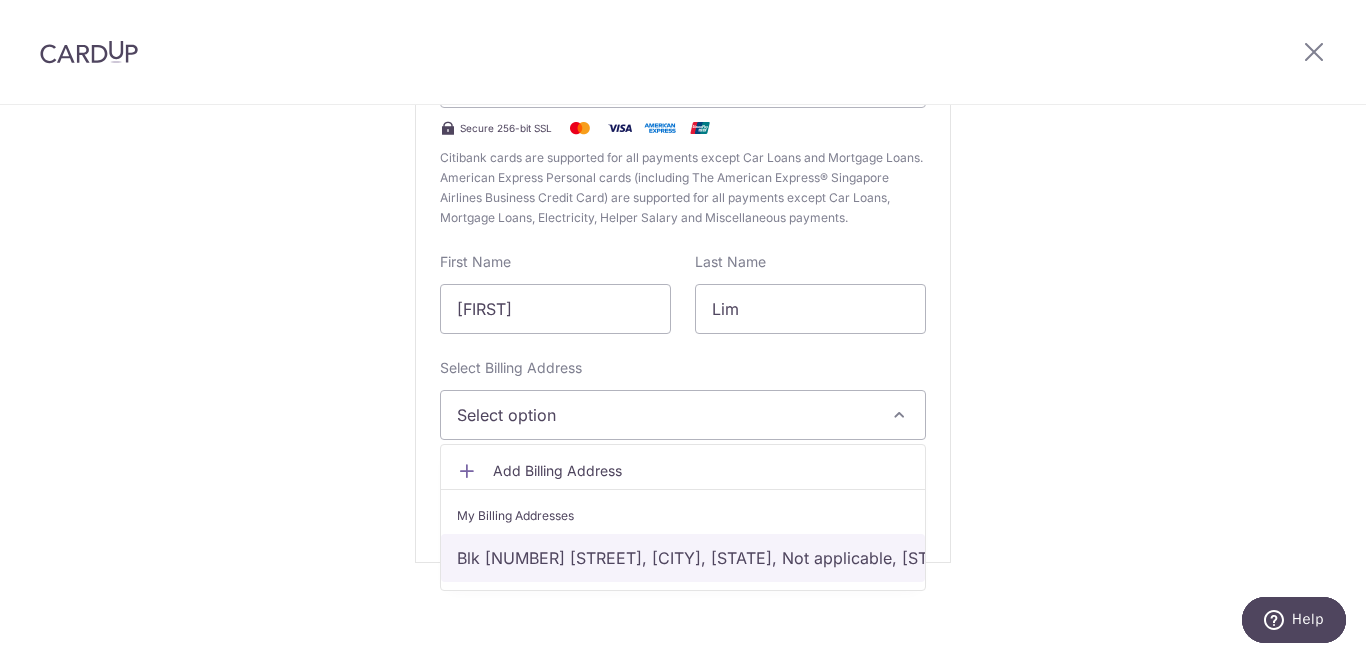 click on "Blk [NUMBER] [STREET], [CITY], [STATE], Not applicable, [STATE]-[POSTAL_CODE]" at bounding box center [683, 558] 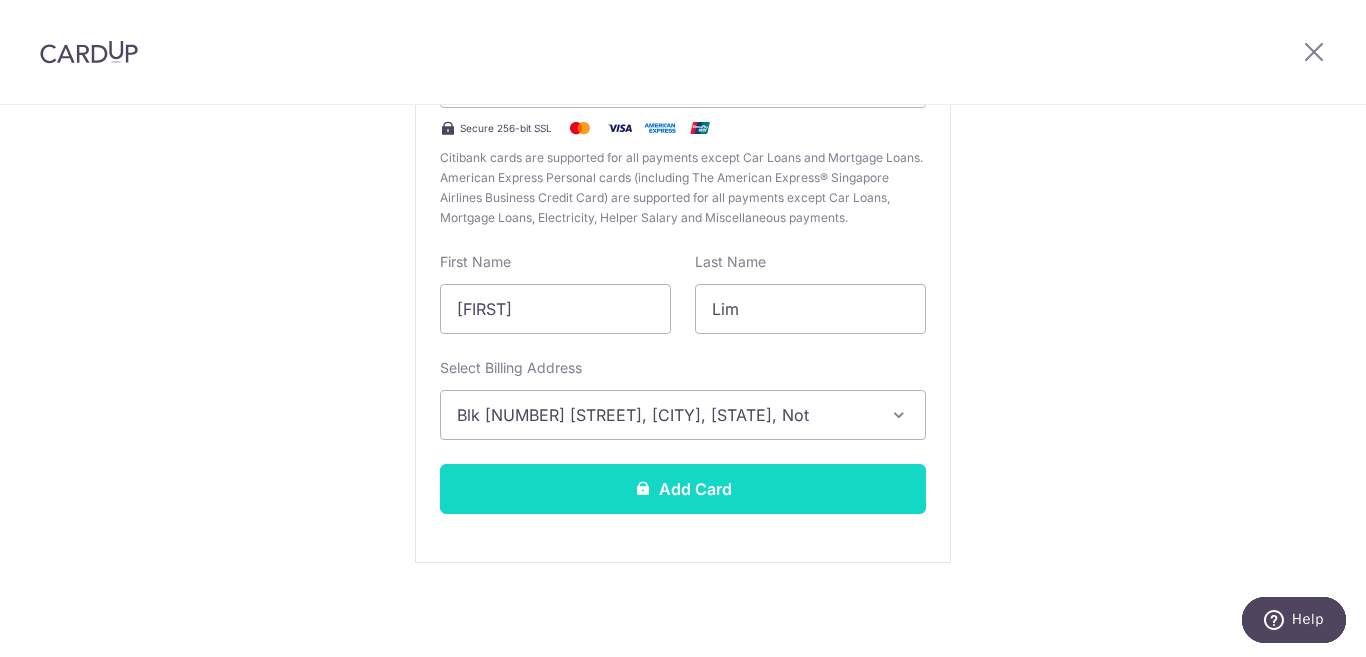 click on "Add Card" at bounding box center [683, 489] 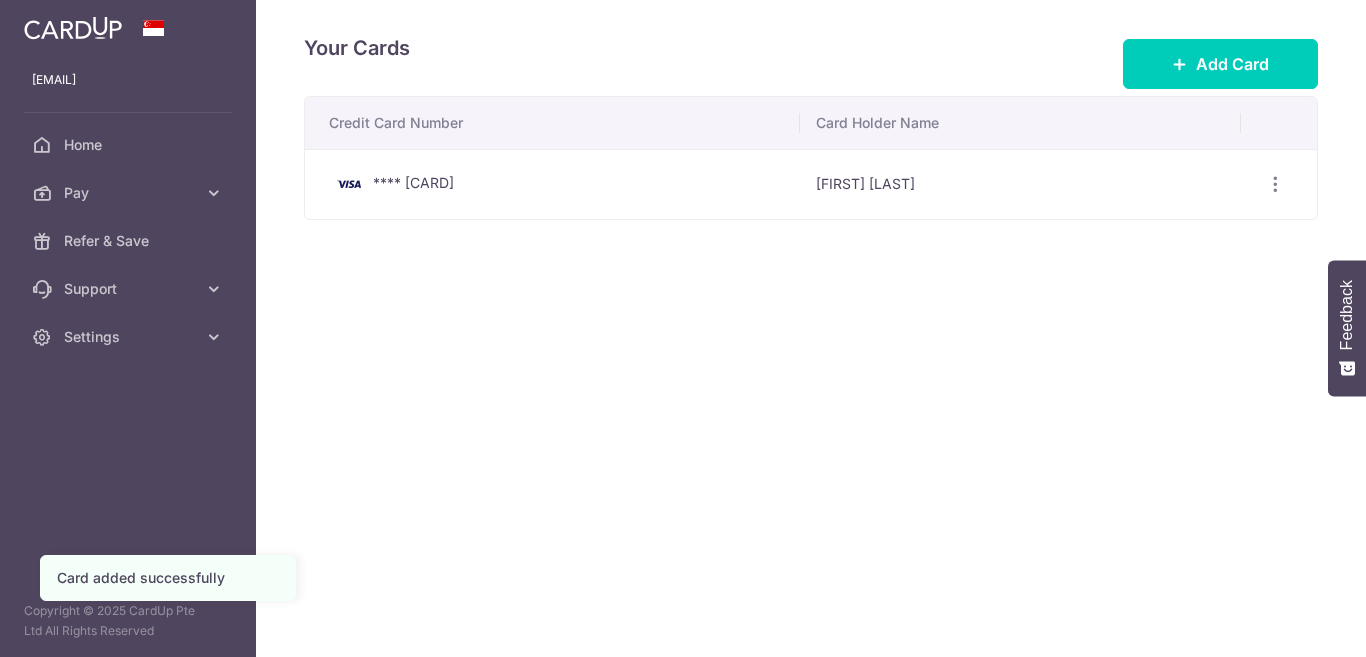 scroll, scrollTop: 0, scrollLeft: 0, axis: both 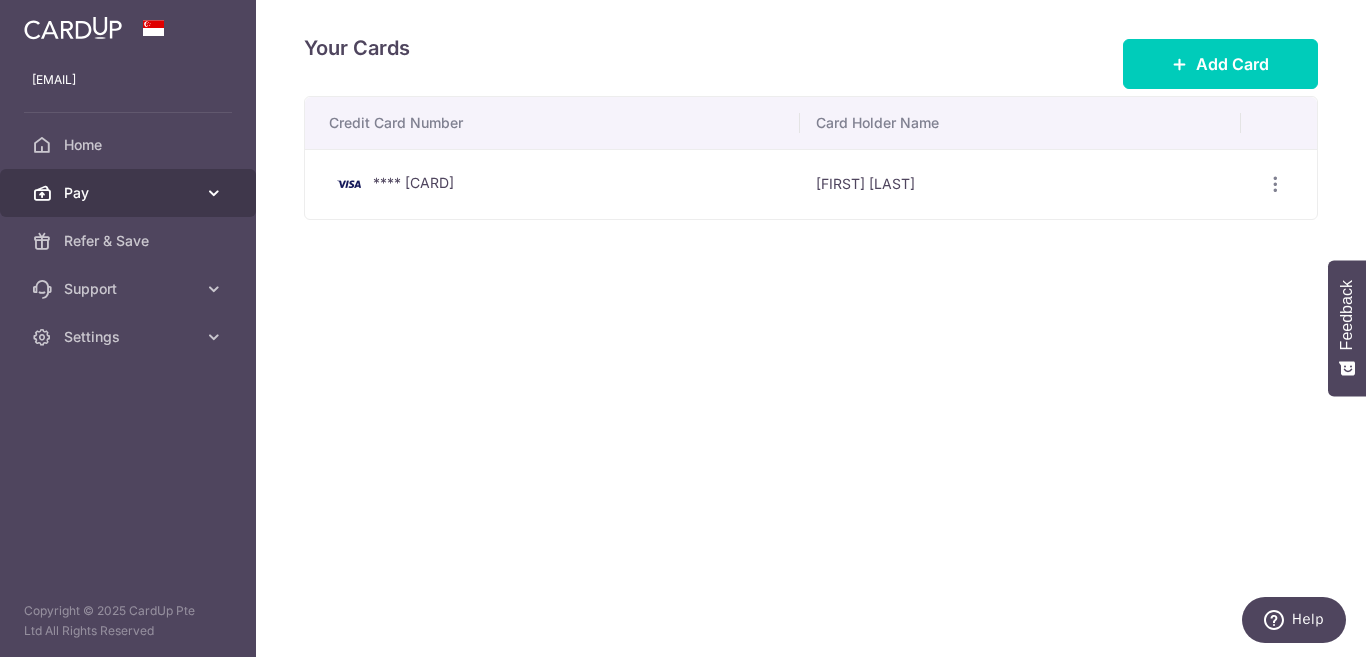 click on "Pay" at bounding box center (130, 193) 